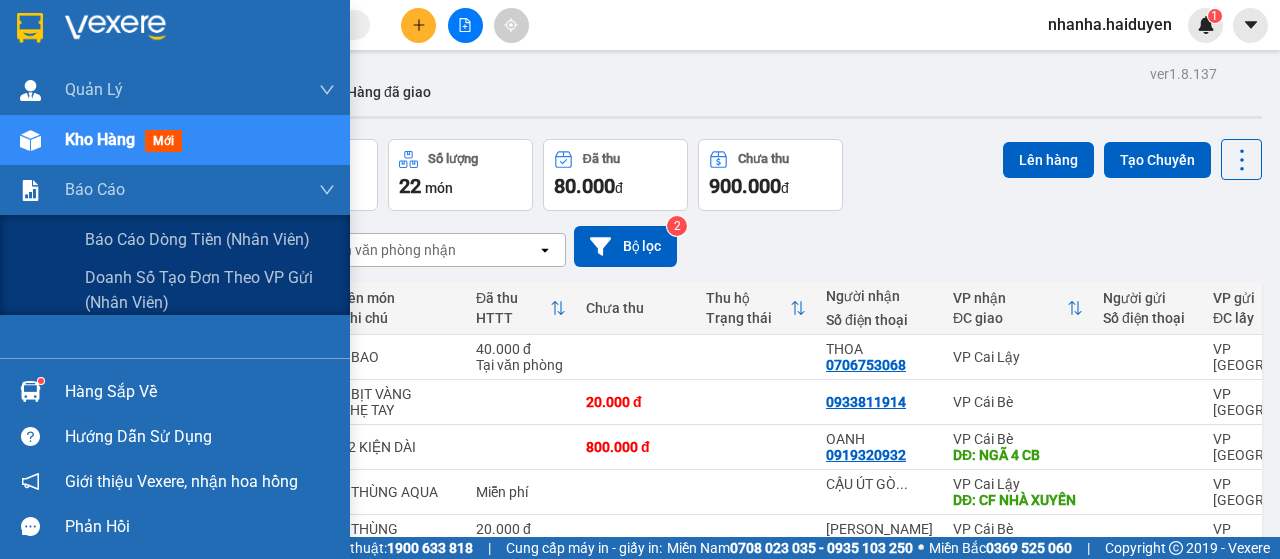 scroll, scrollTop: 0, scrollLeft: 0, axis: both 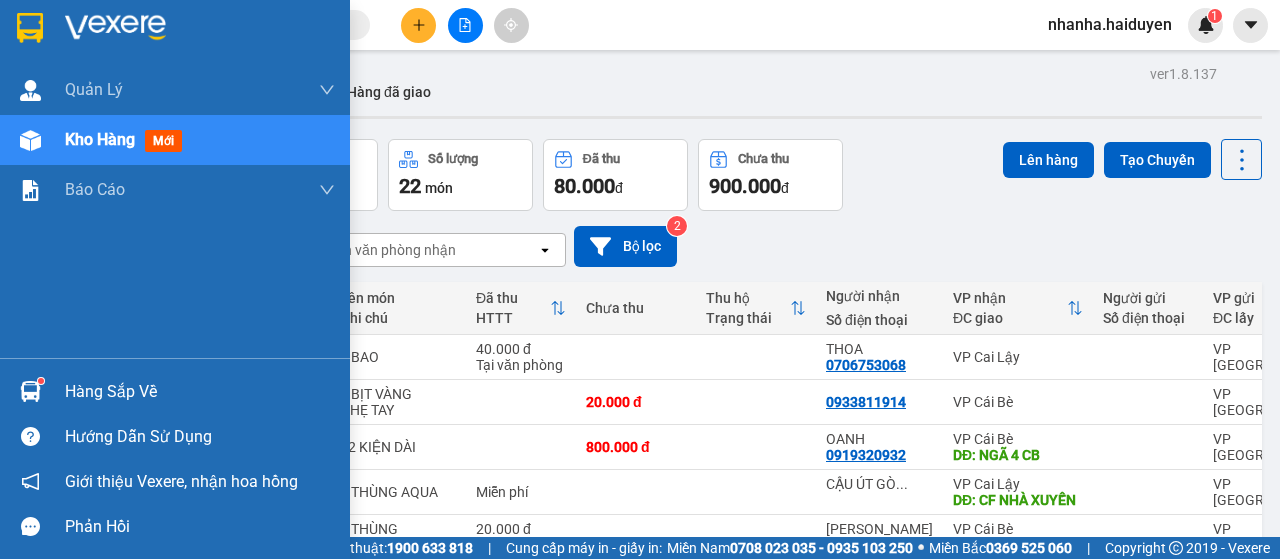 click on "Kho hàng" at bounding box center (100, 139) 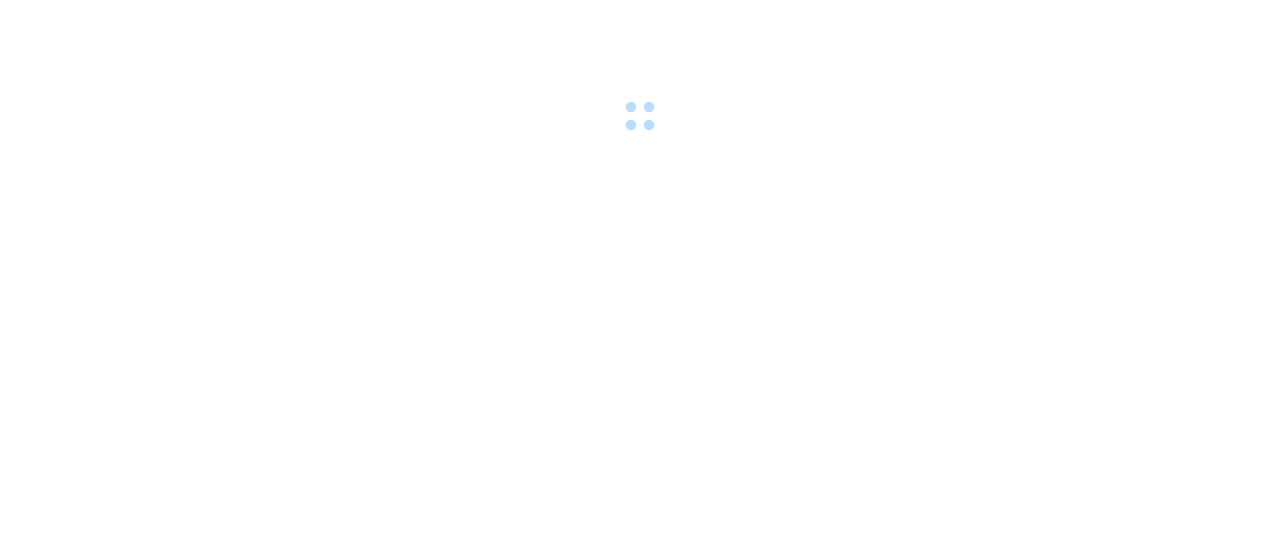 scroll, scrollTop: 0, scrollLeft: 0, axis: both 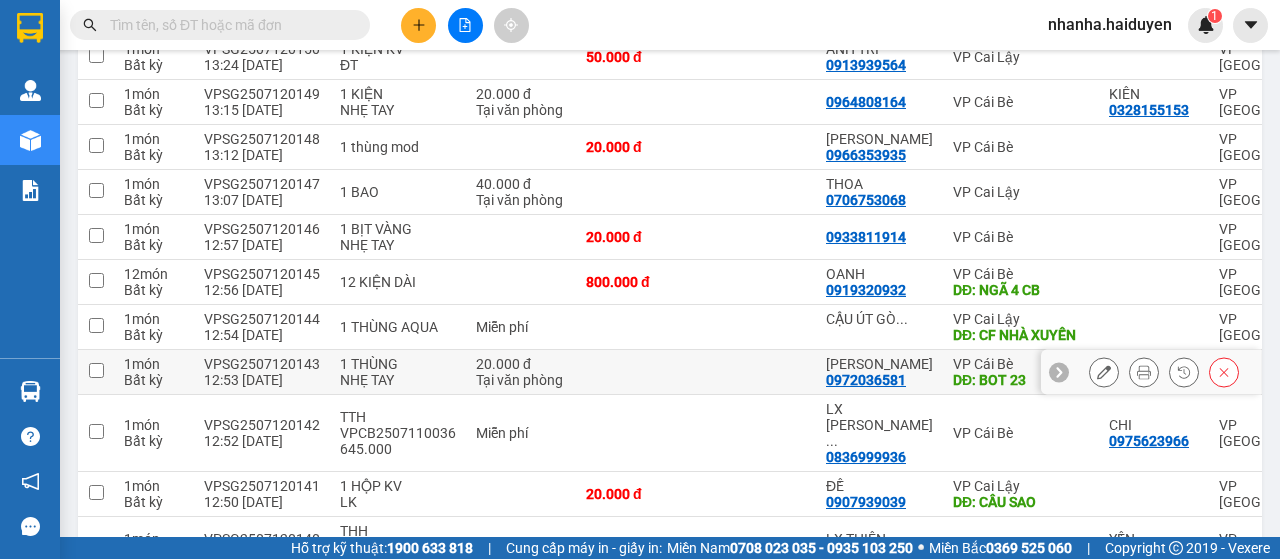 click at bounding box center [756, 372] 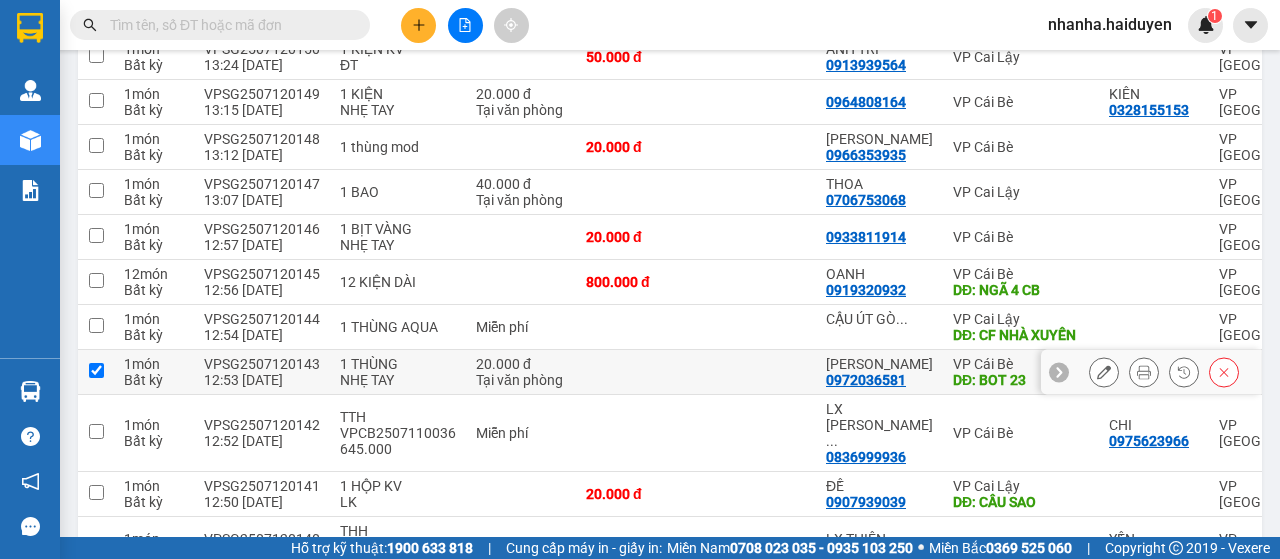 checkbox on "true" 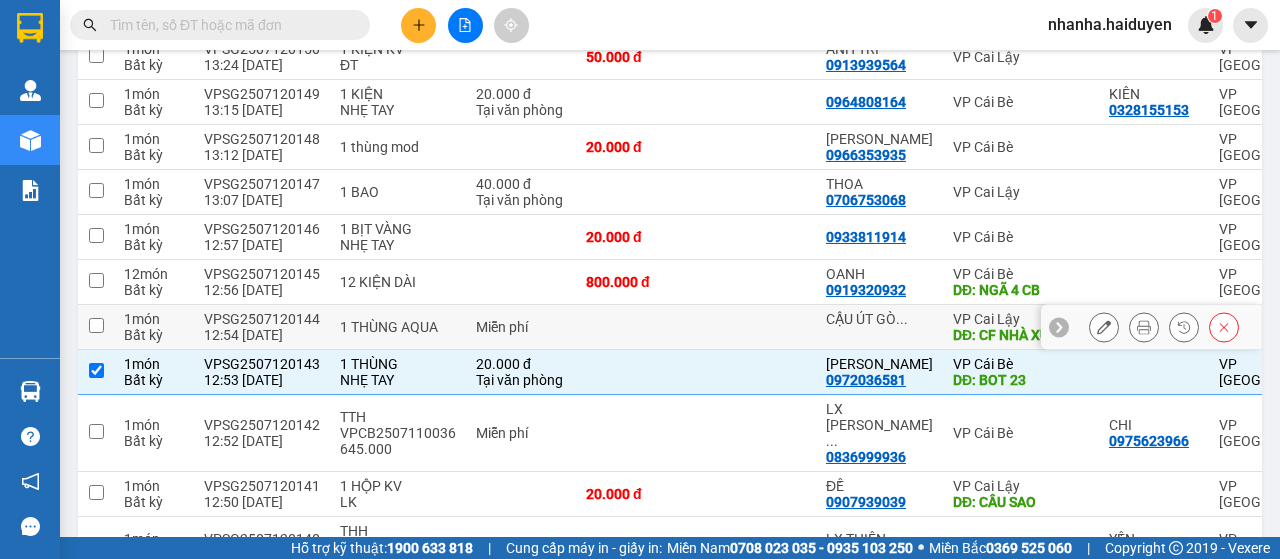 click at bounding box center (756, 327) 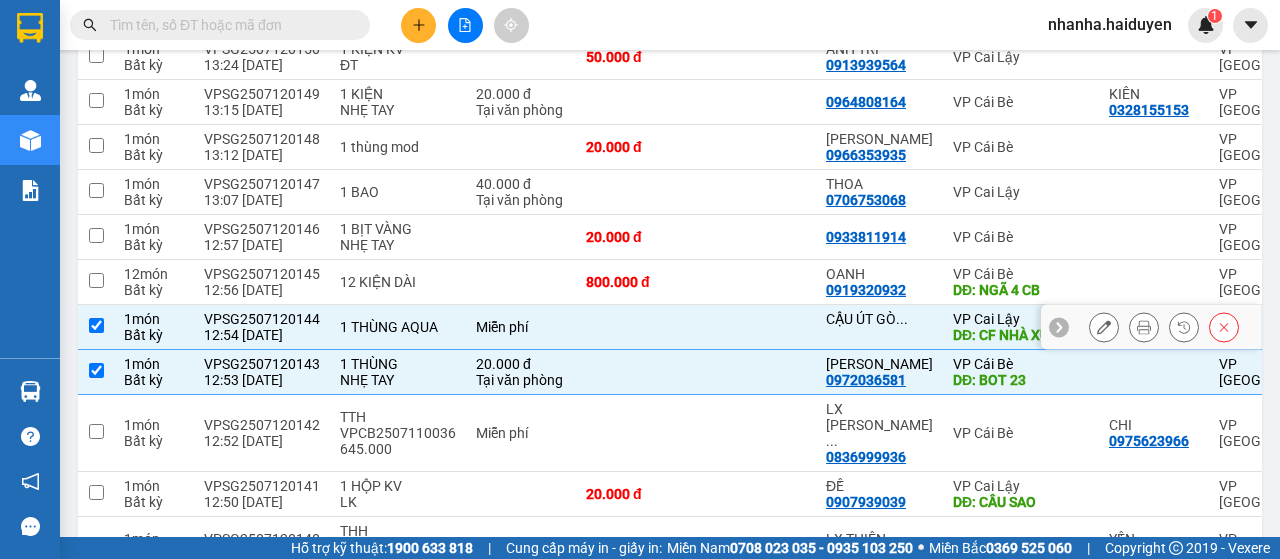 click at bounding box center (756, 327) 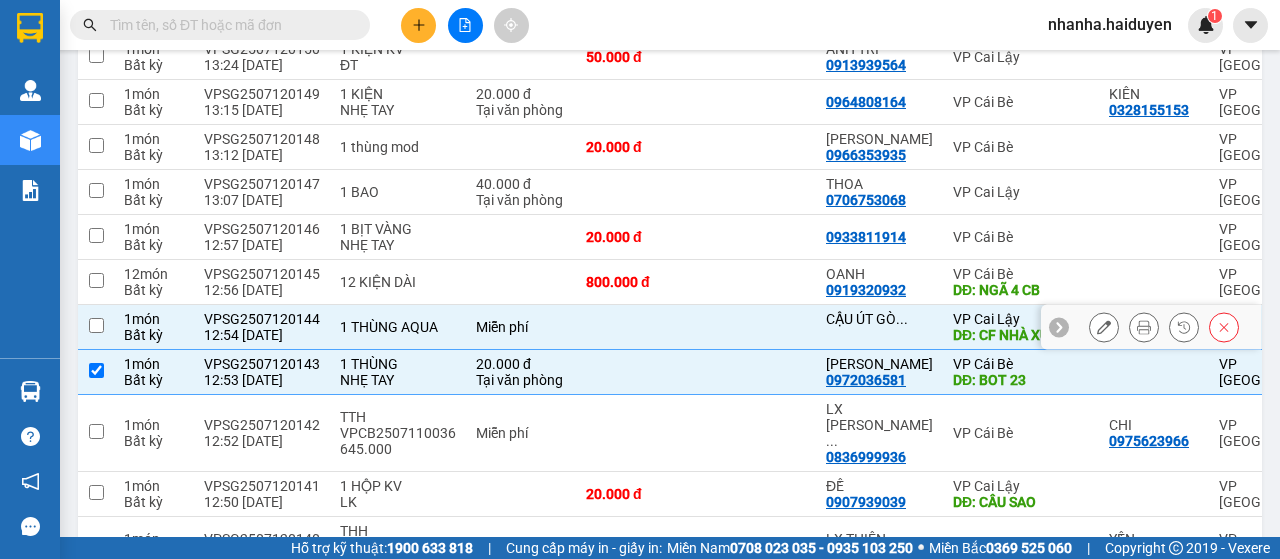 checkbox on "false" 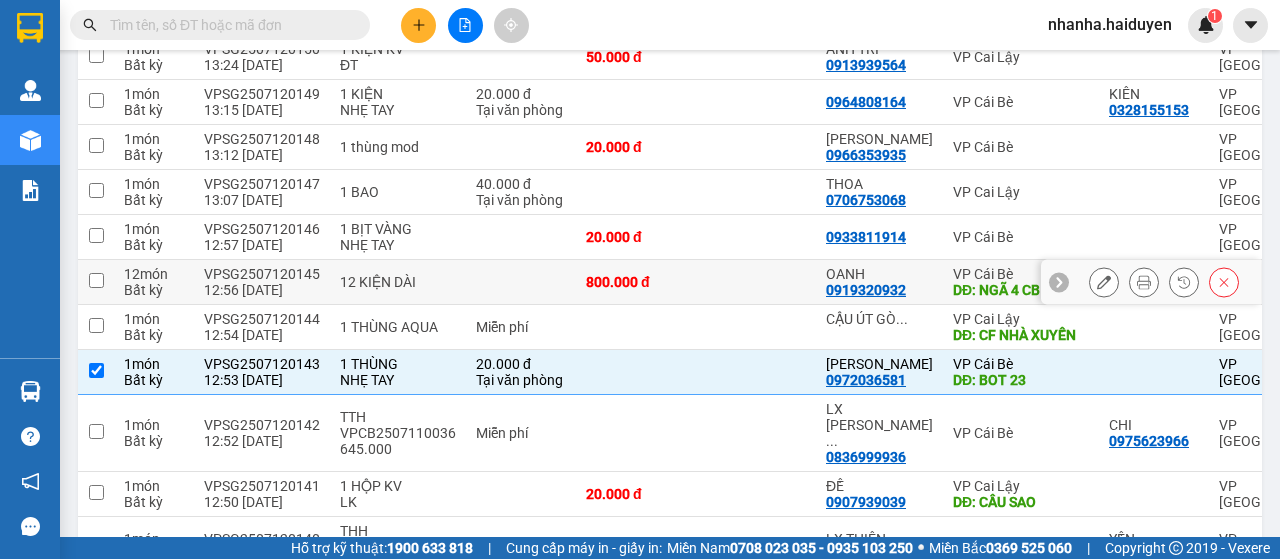 click at bounding box center [756, 282] 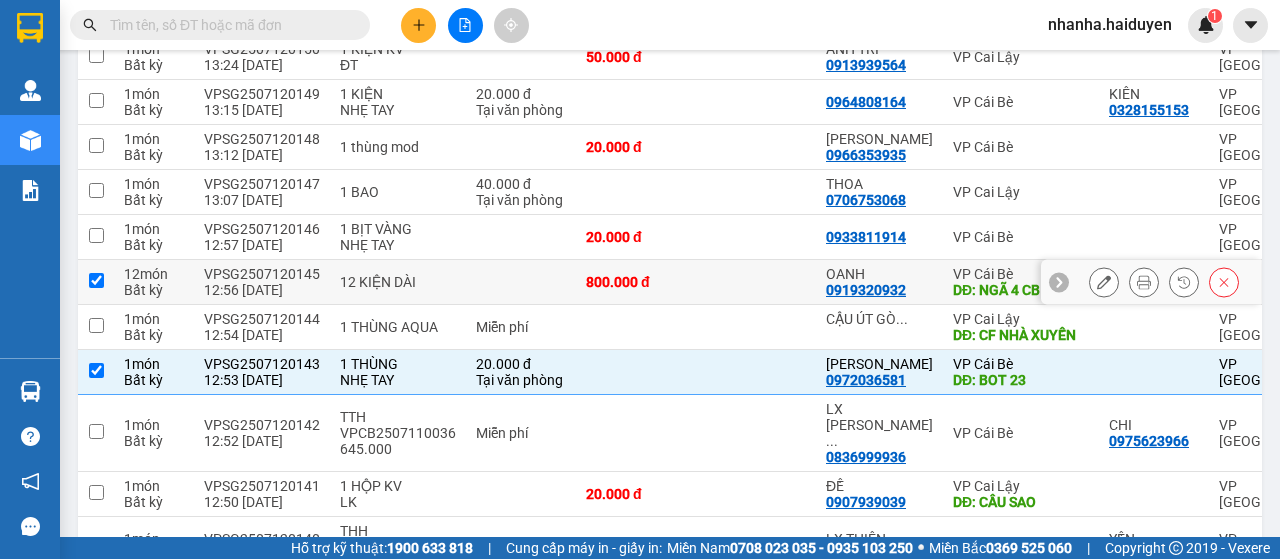 checkbox on "true" 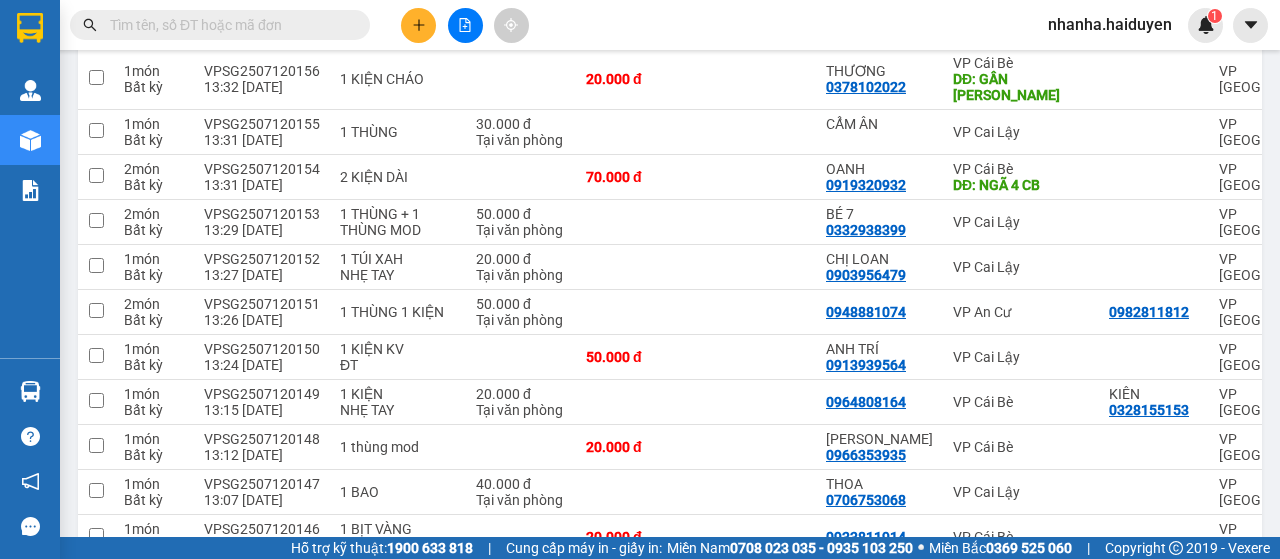 scroll, scrollTop: 1150, scrollLeft: 0, axis: vertical 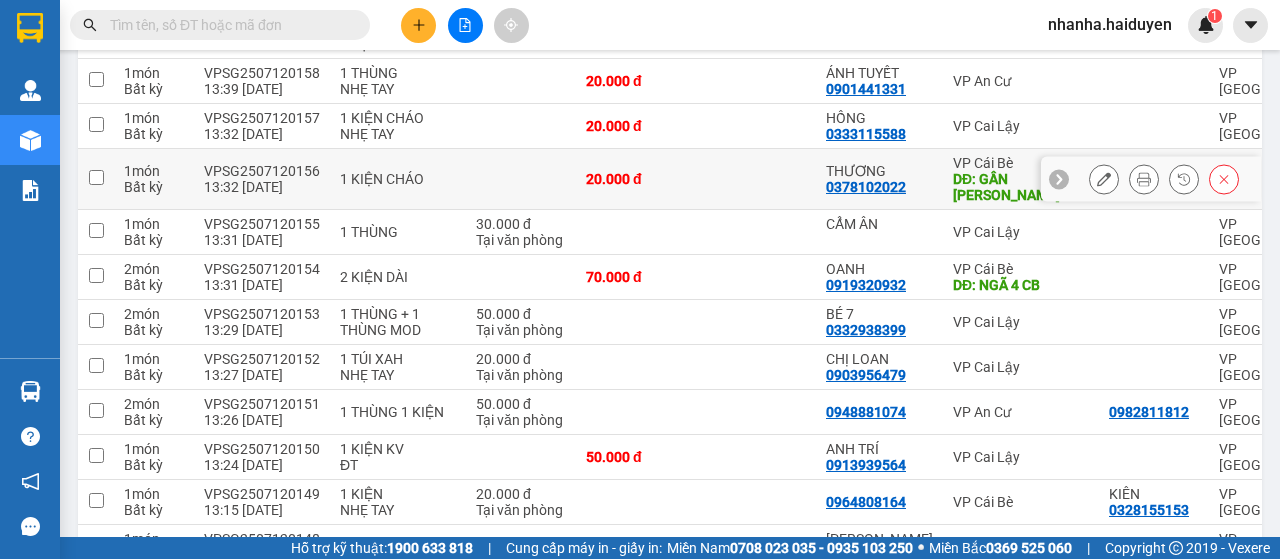 click at bounding box center (756, 179) 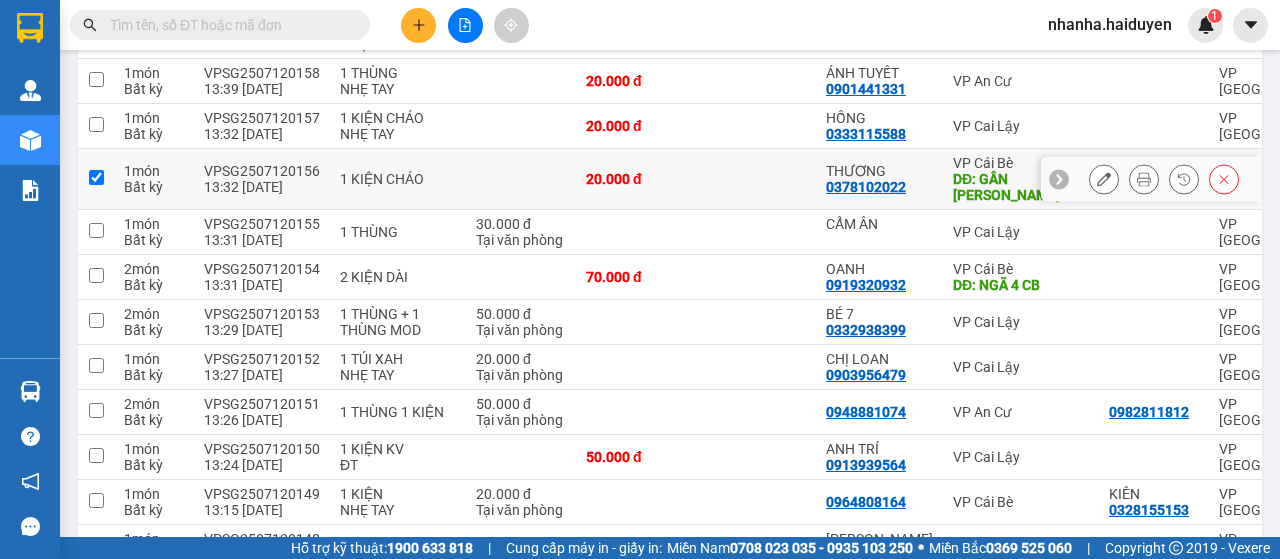 checkbox on "true" 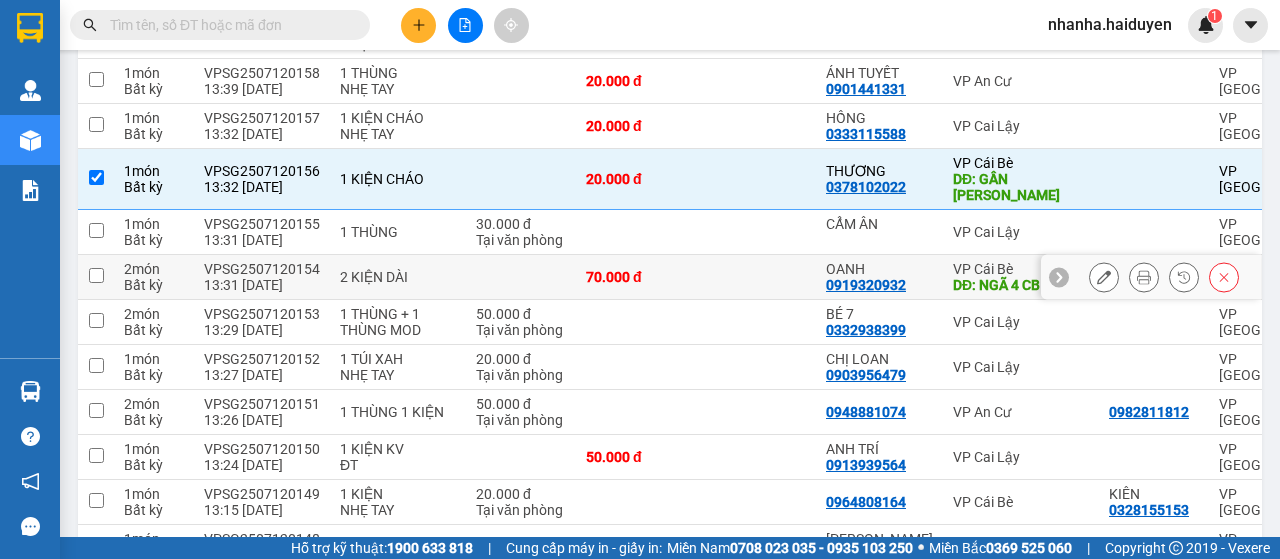 scroll, scrollTop: 1450, scrollLeft: 0, axis: vertical 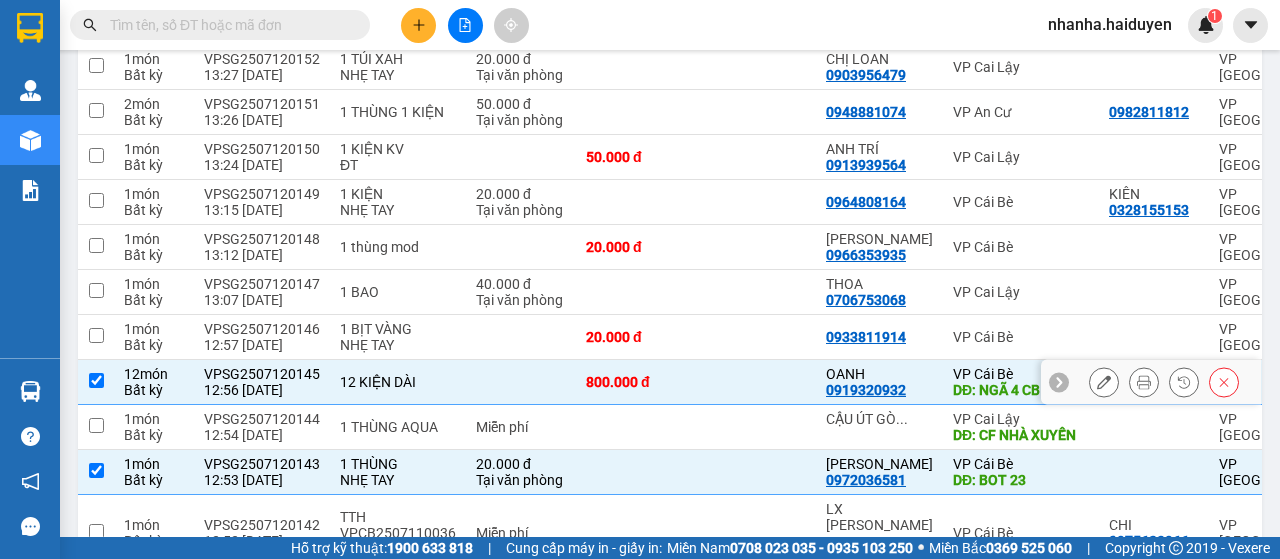 click at bounding box center (756, 382) 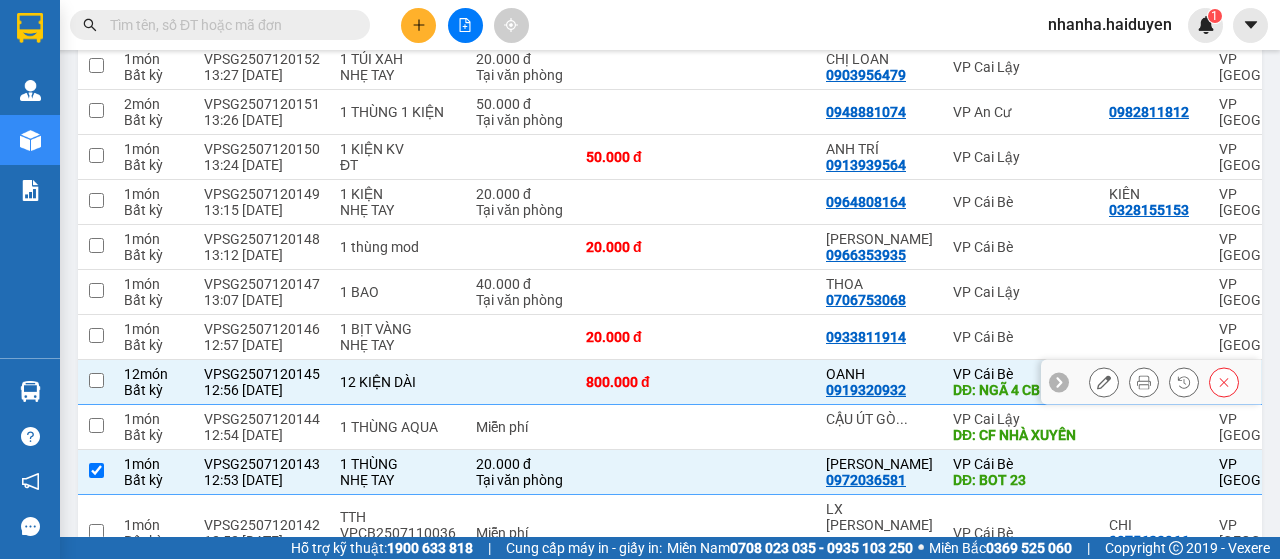 checkbox on "false" 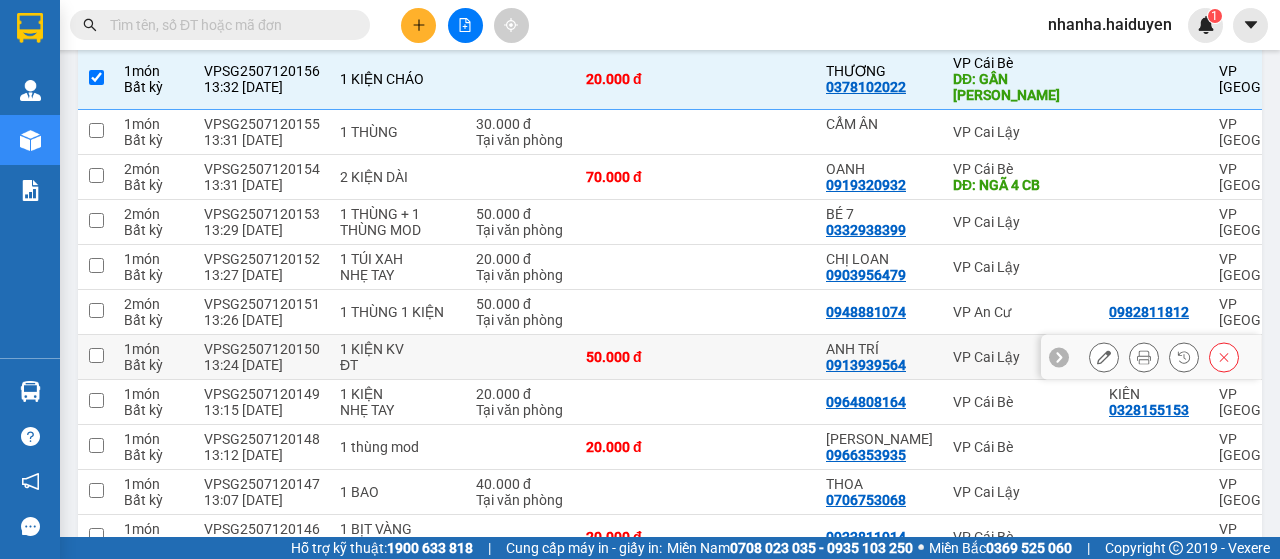 scroll, scrollTop: 1150, scrollLeft: 0, axis: vertical 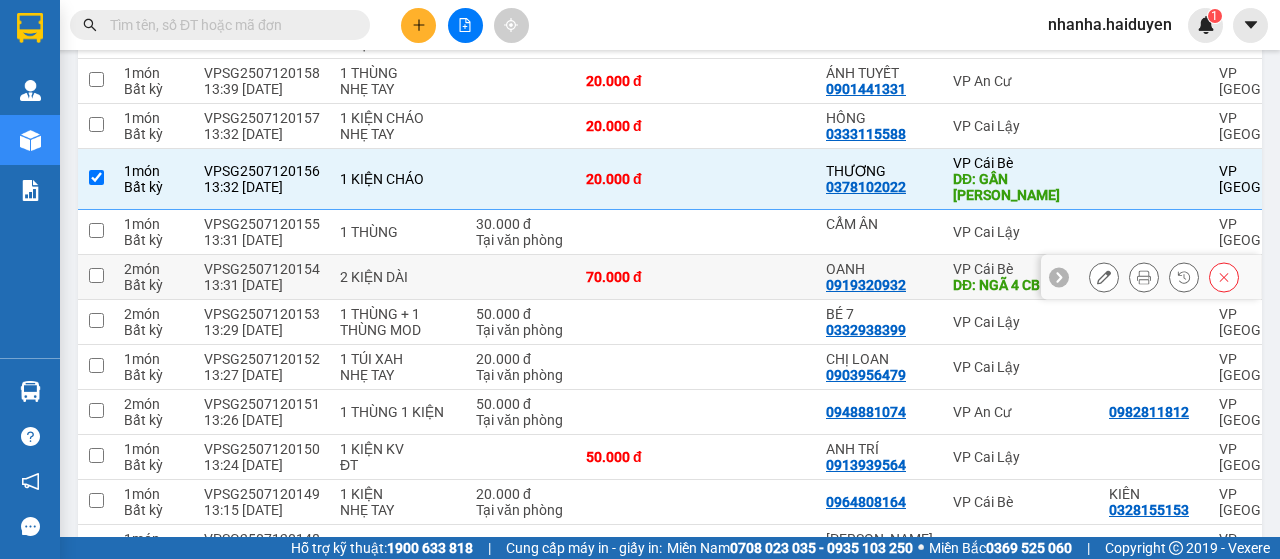 click at bounding box center [756, 277] 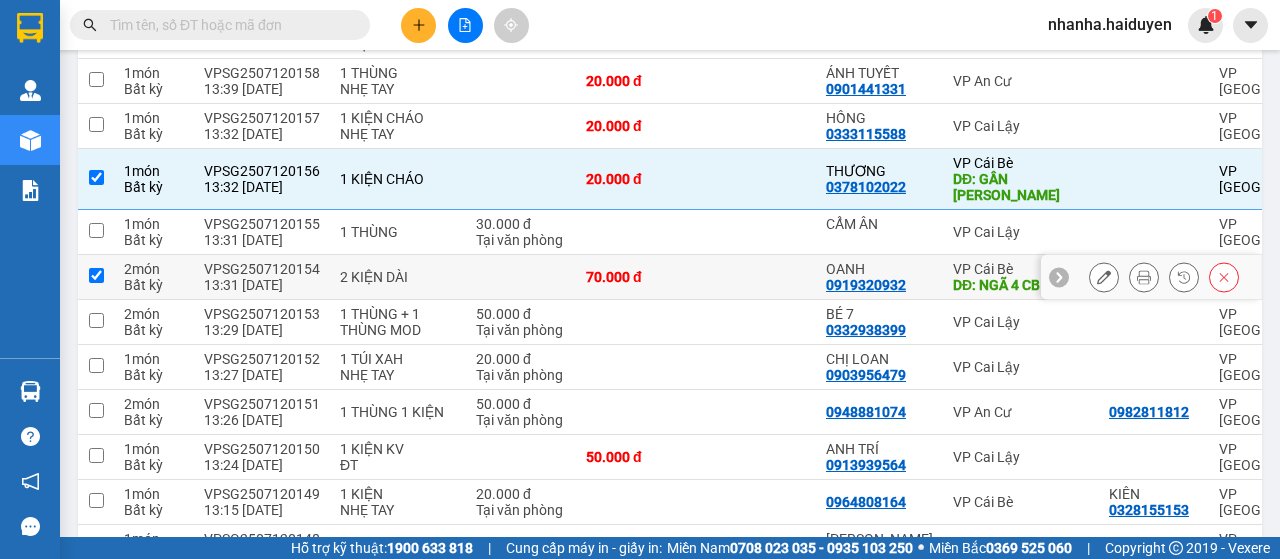 checkbox on "true" 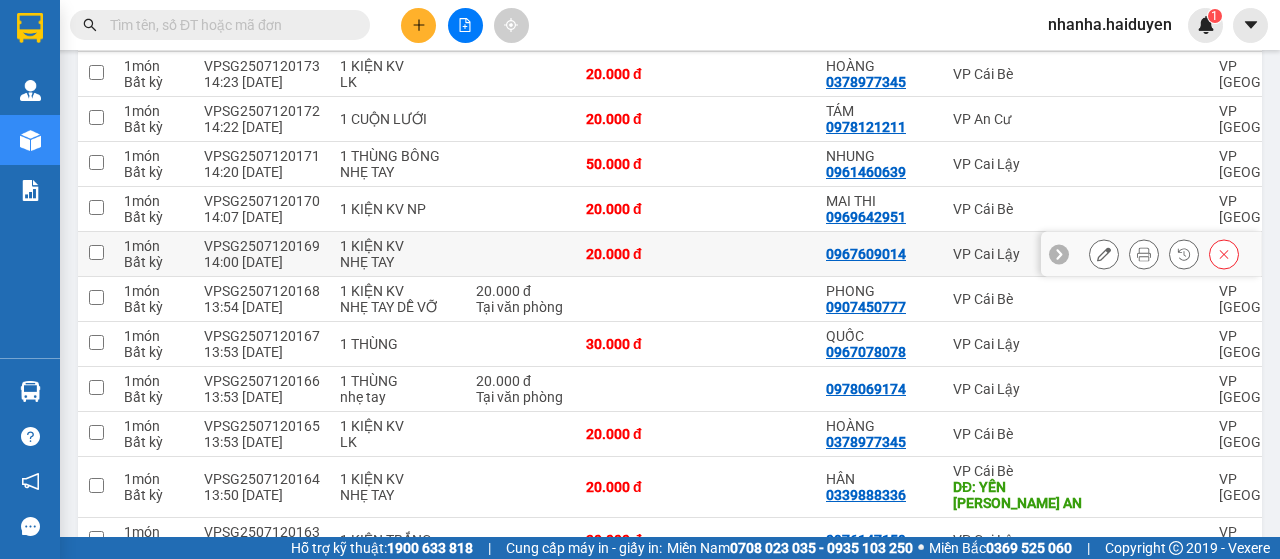 scroll, scrollTop: 0, scrollLeft: 0, axis: both 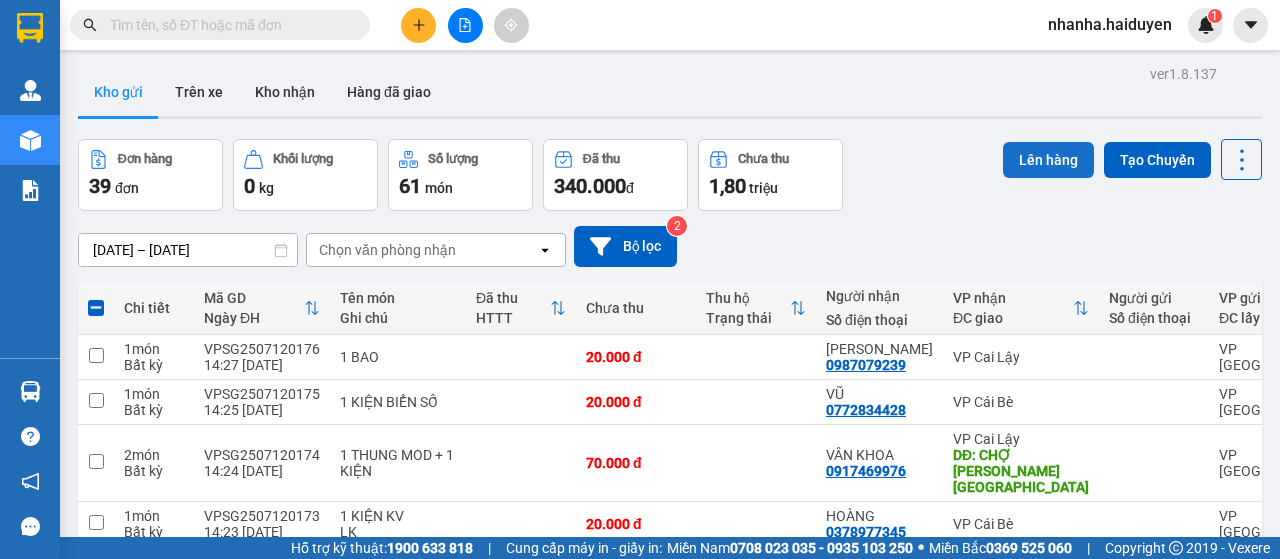 click on "Lên hàng" at bounding box center [1048, 160] 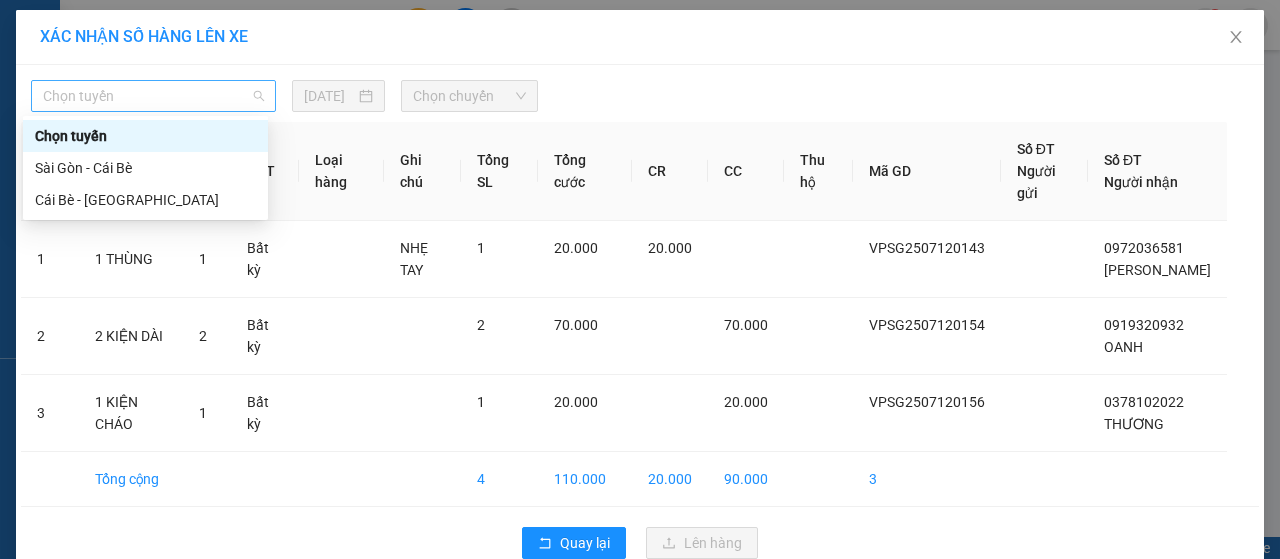 click on "Chọn tuyến" at bounding box center (153, 96) 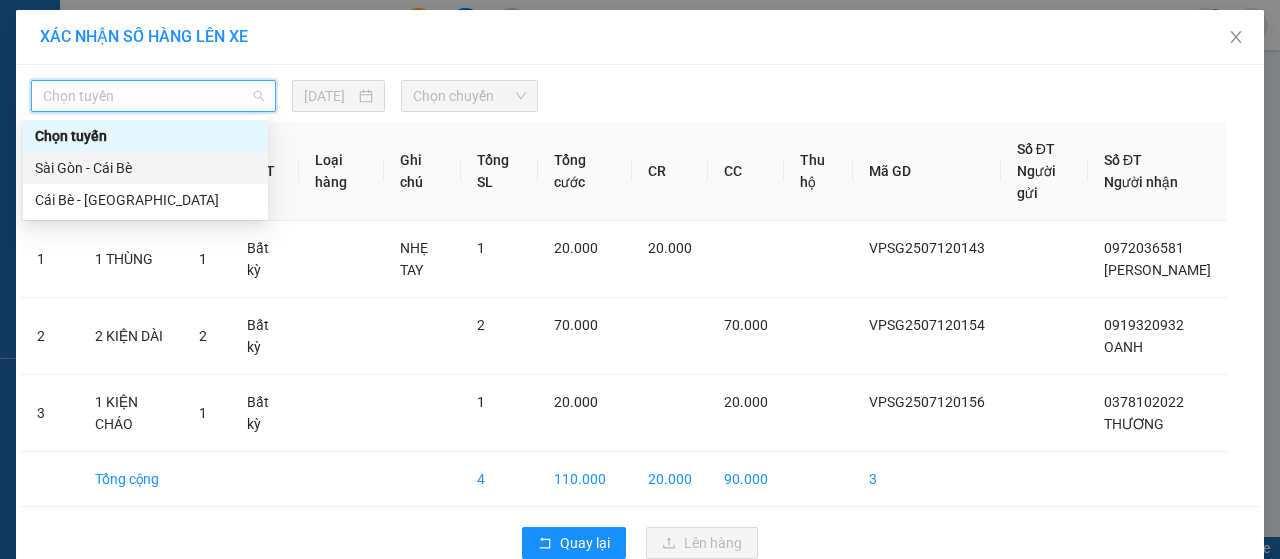 click on "Sài Gòn - Cái Bè" at bounding box center [145, 168] 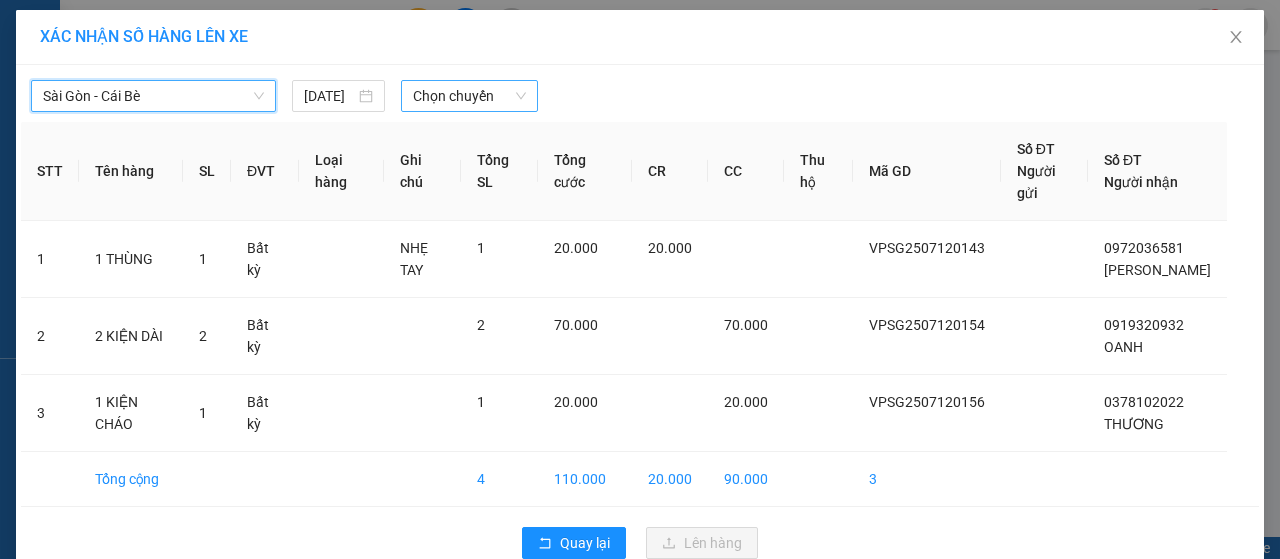 click on "Chọn chuyến" at bounding box center (469, 96) 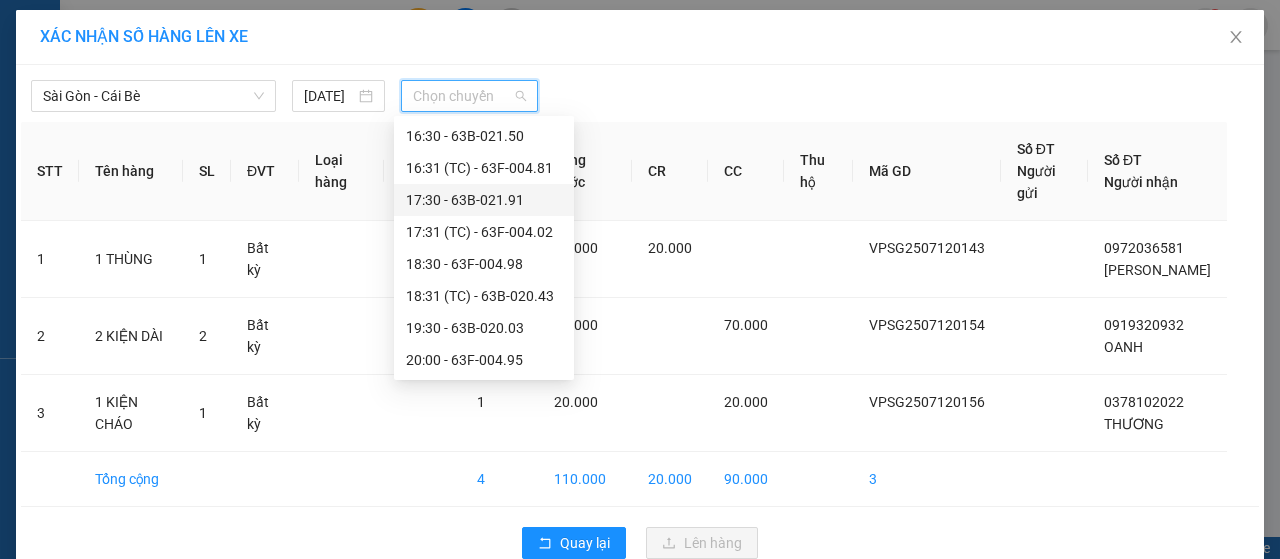 scroll, scrollTop: 536, scrollLeft: 0, axis: vertical 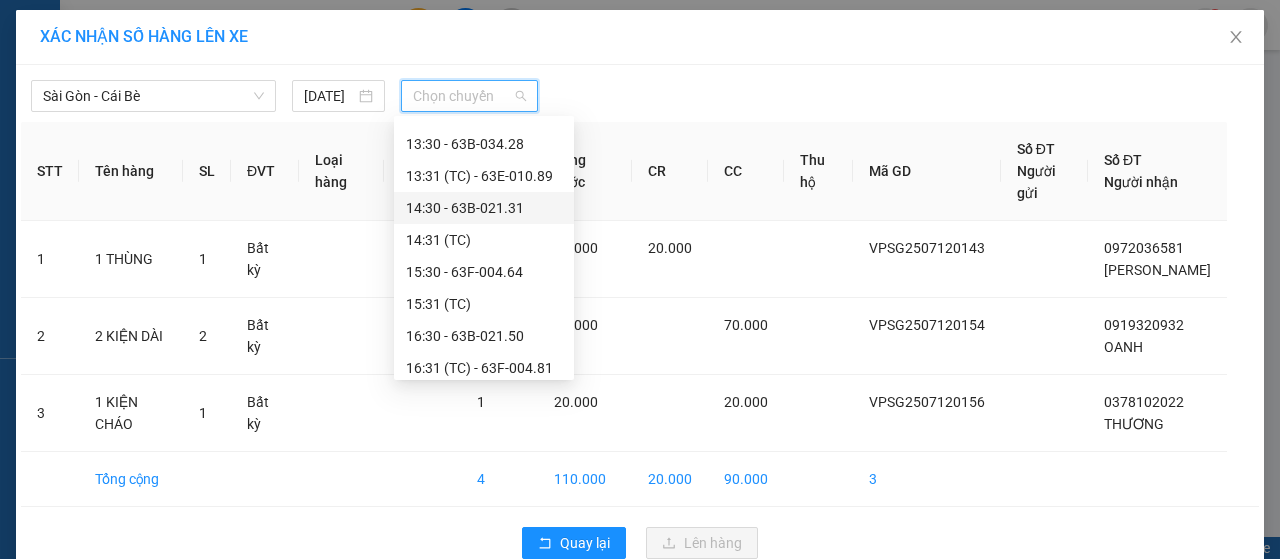 click on "14:30     - 63B-021.31" at bounding box center [484, 208] 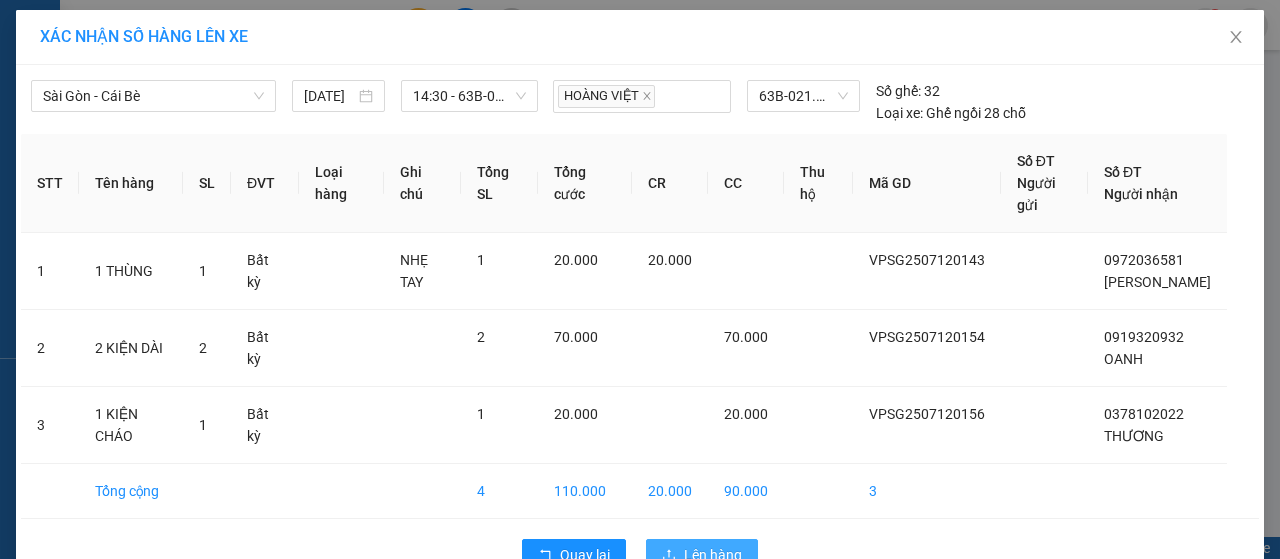 click on "Lên hàng" at bounding box center (713, 555) 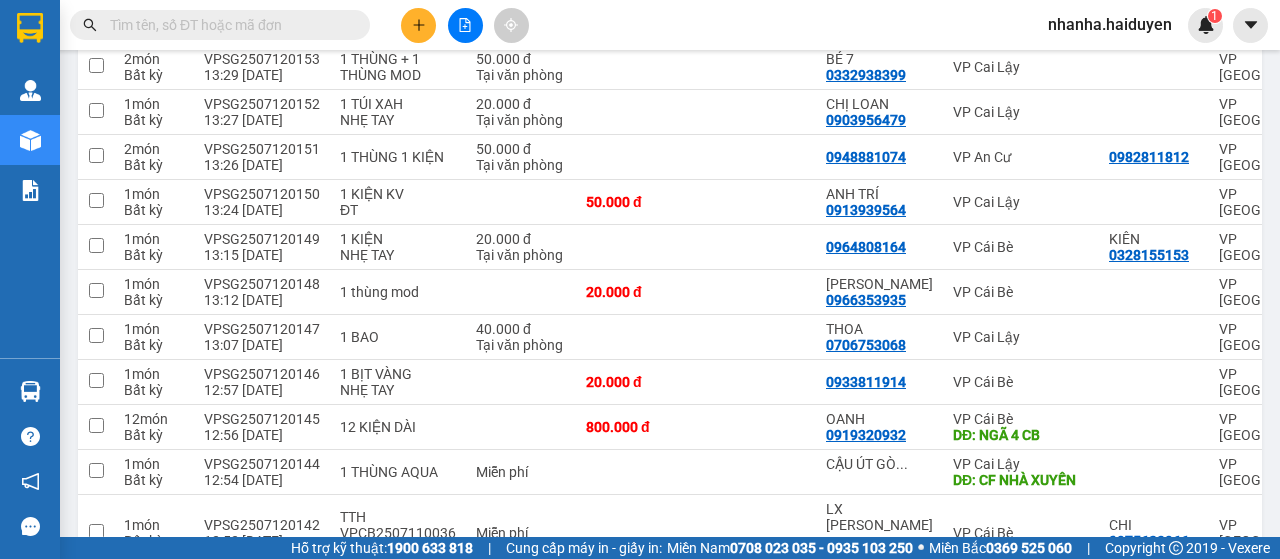 scroll, scrollTop: 1544, scrollLeft: 0, axis: vertical 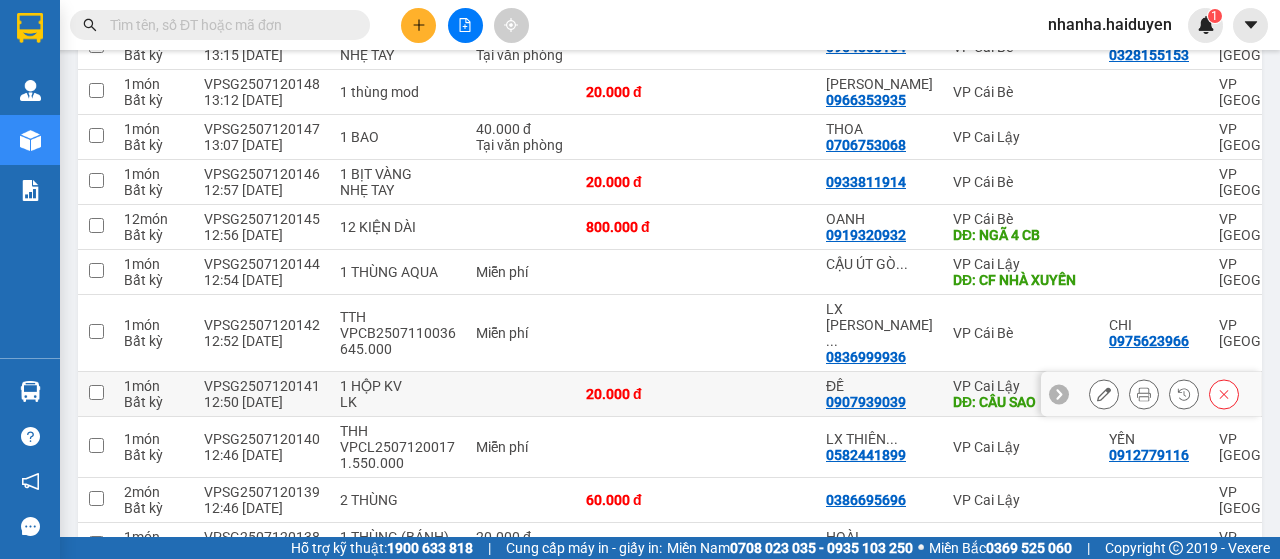 click at bounding box center (756, 394) 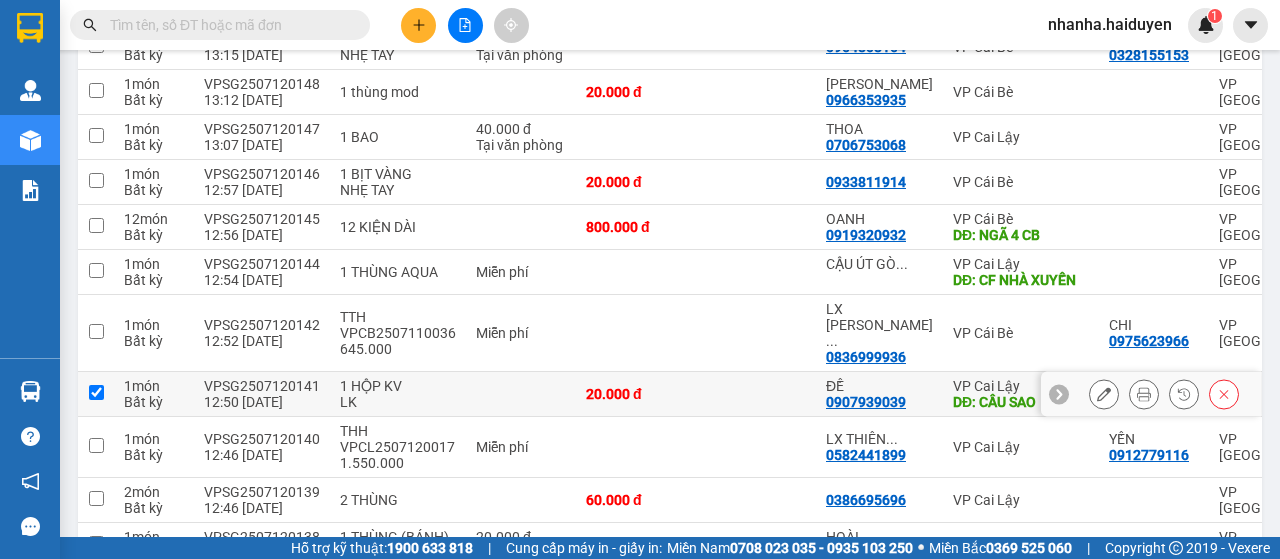 checkbox on "true" 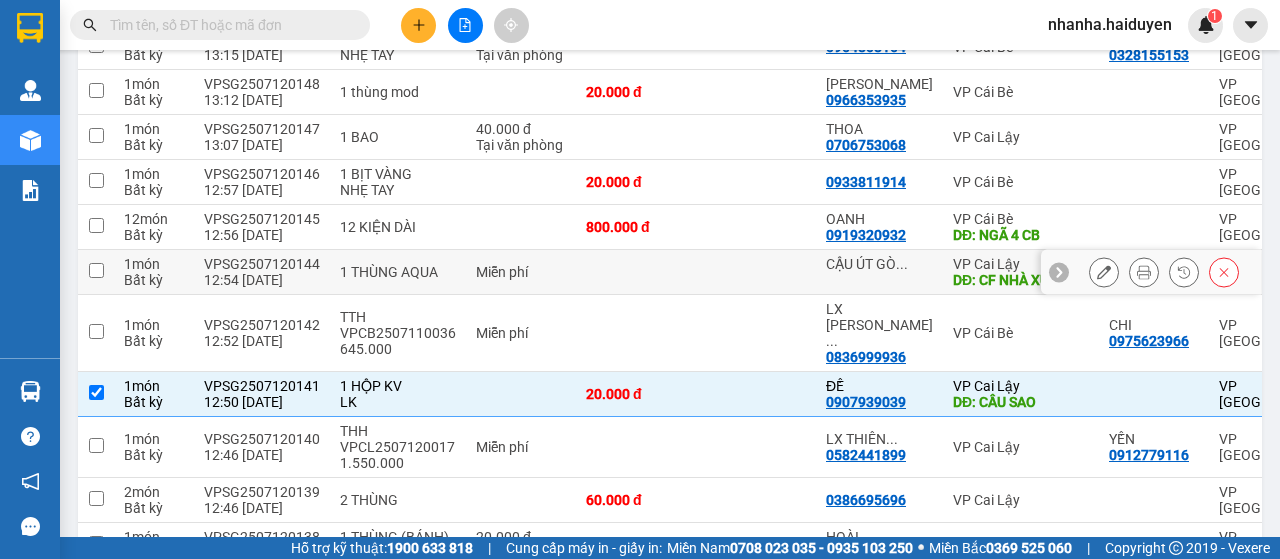 click at bounding box center (756, 272) 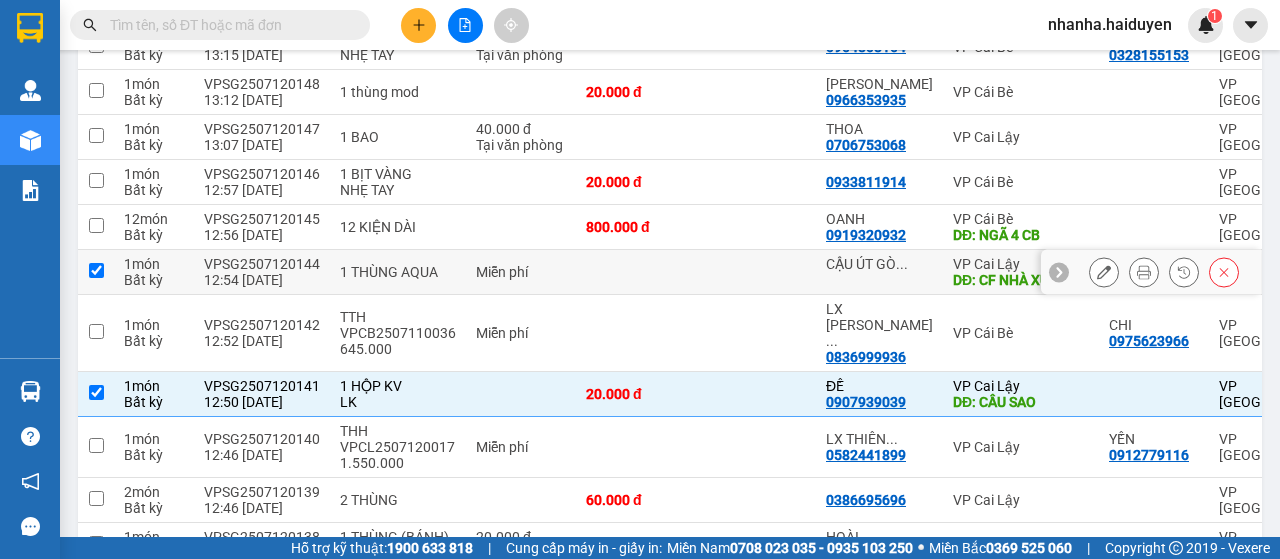 checkbox on "true" 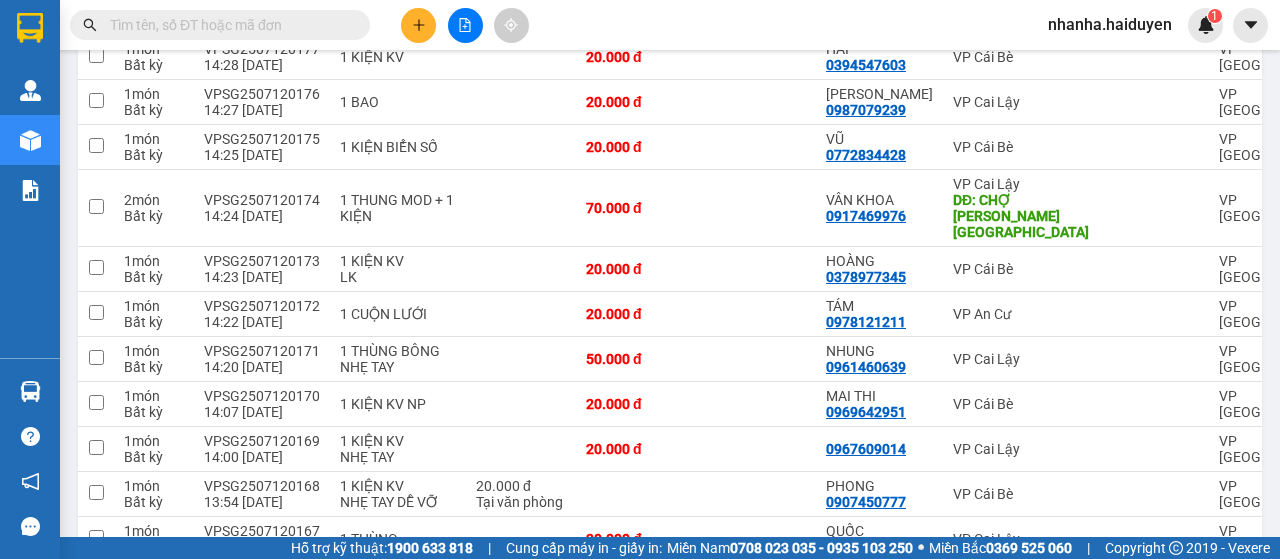 scroll, scrollTop: 0, scrollLeft: 0, axis: both 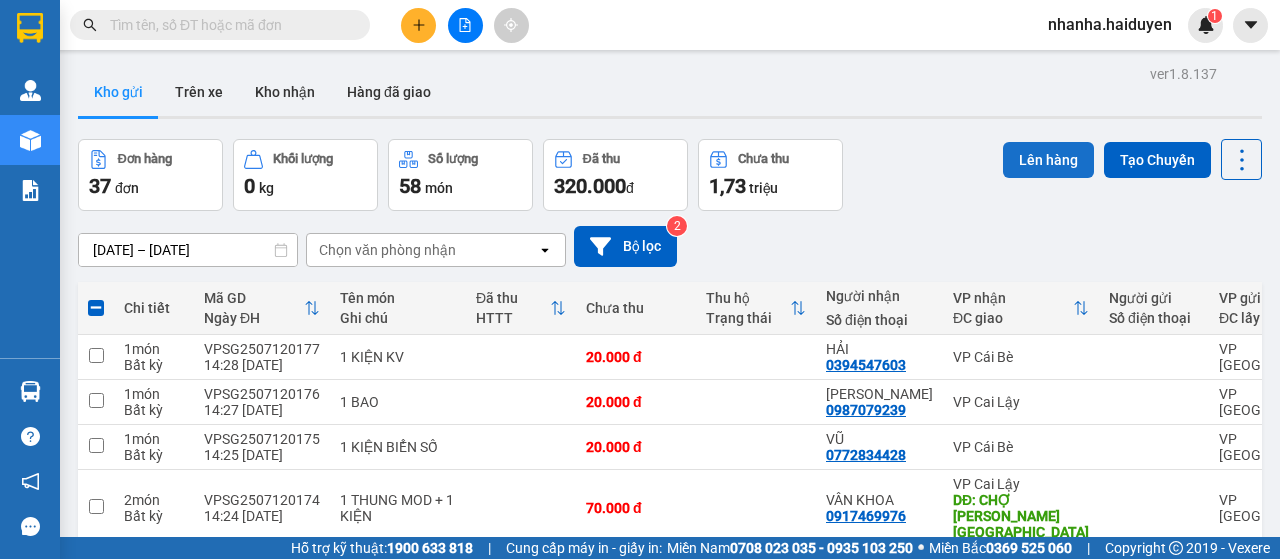 click on "Lên hàng" at bounding box center (1048, 160) 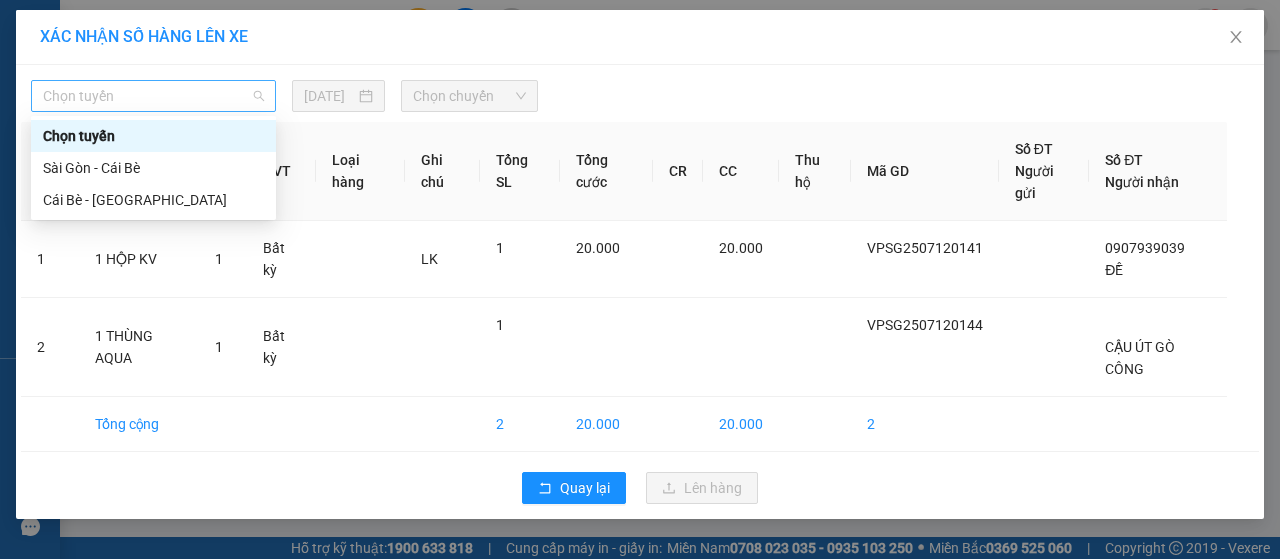 click on "Chọn tuyến" at bounding box center (153, 96) 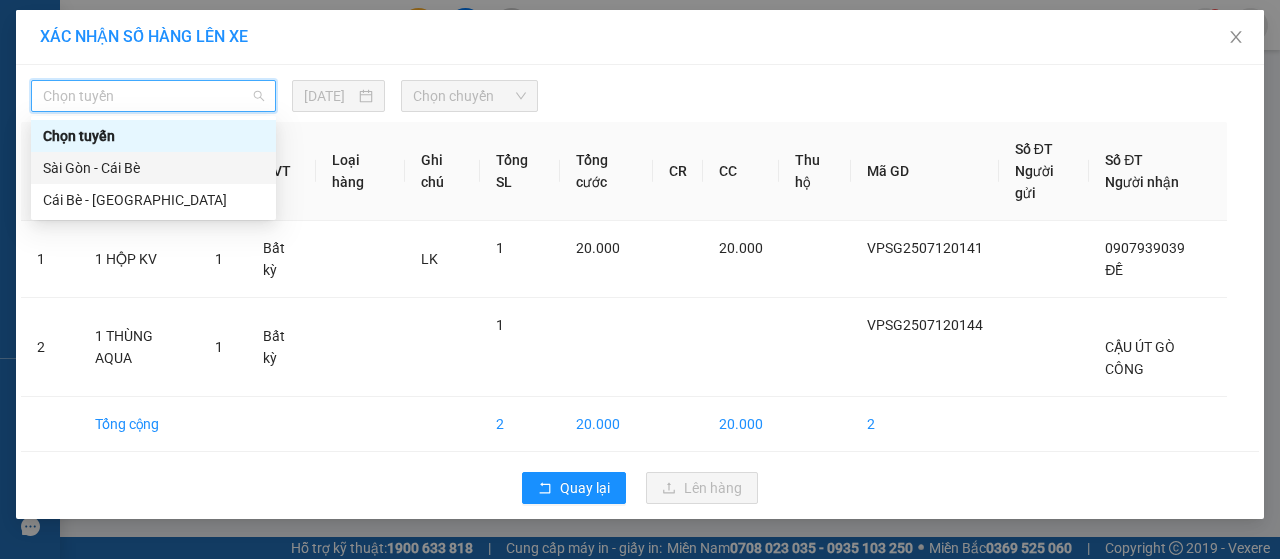 click on "Sài Gòn - Cái Bè" at bounding box center [153, 168] 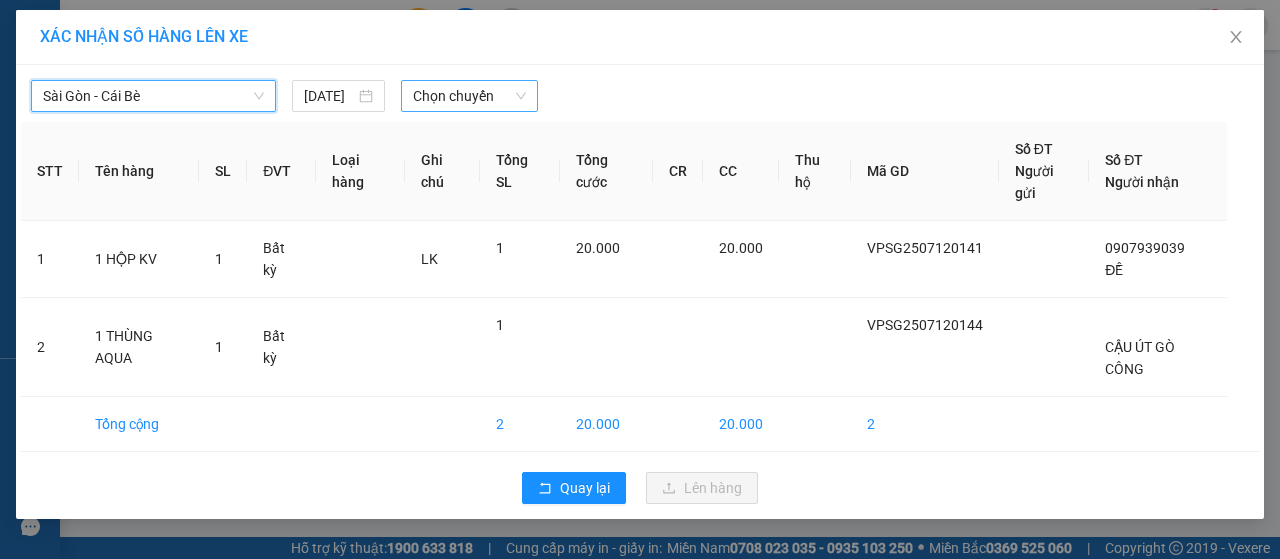 click on "Chọn chuyến" at bounding box center [469, 96] 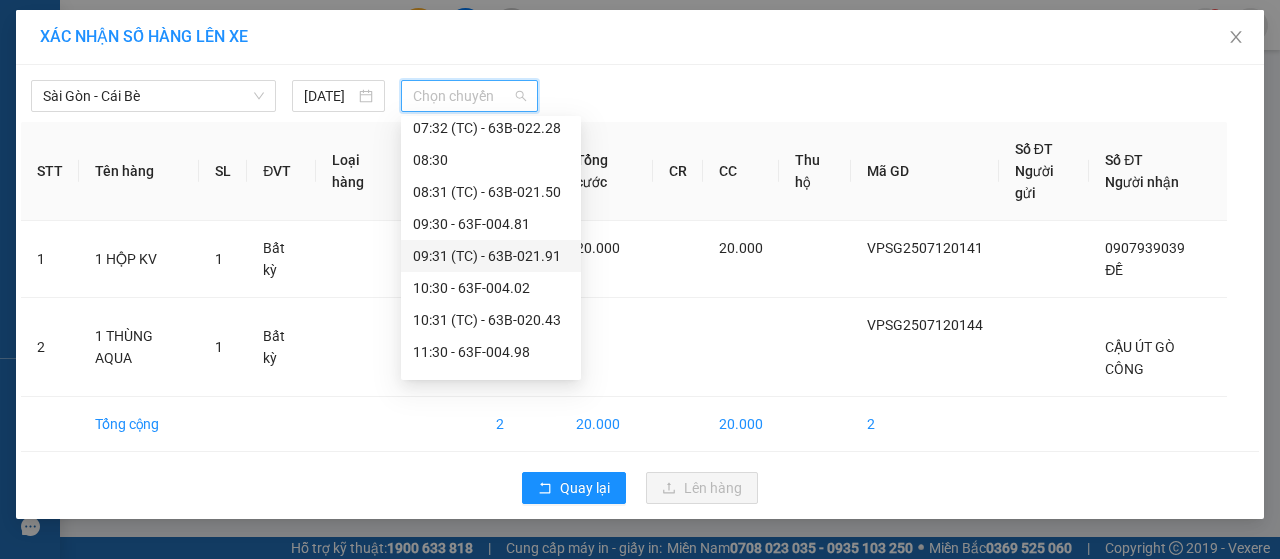 scroll, scrollTop: 400, scrollLeft: 0, axis: vertical 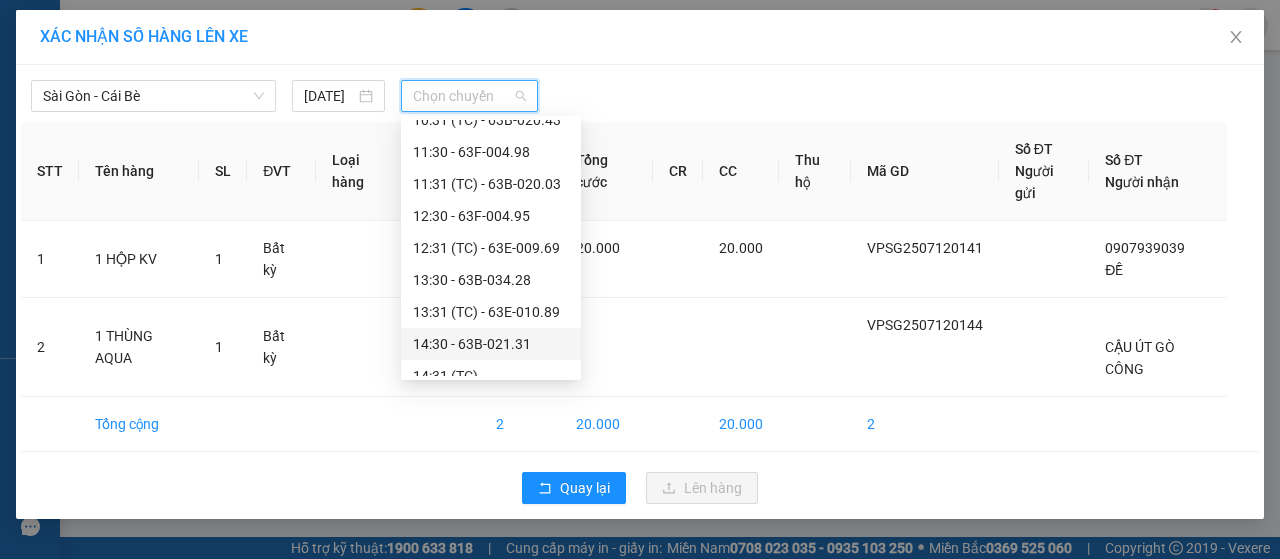click on "14:30     - 63B-021.31" at bounding box center (491, 344) 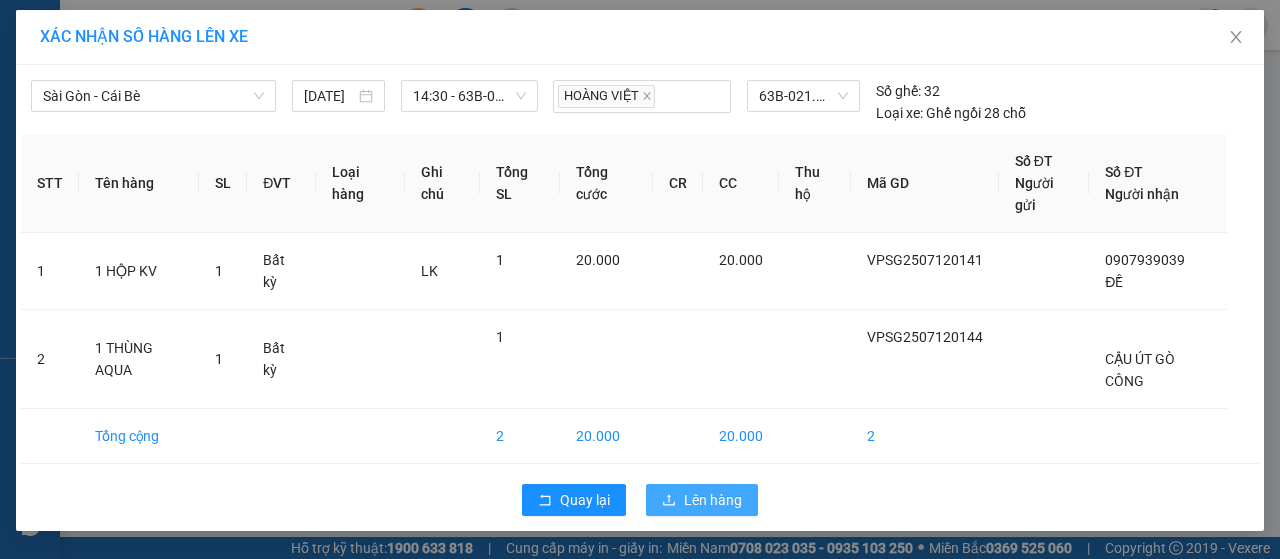 click on "Lên hàng" at bounding box center (713, 500) 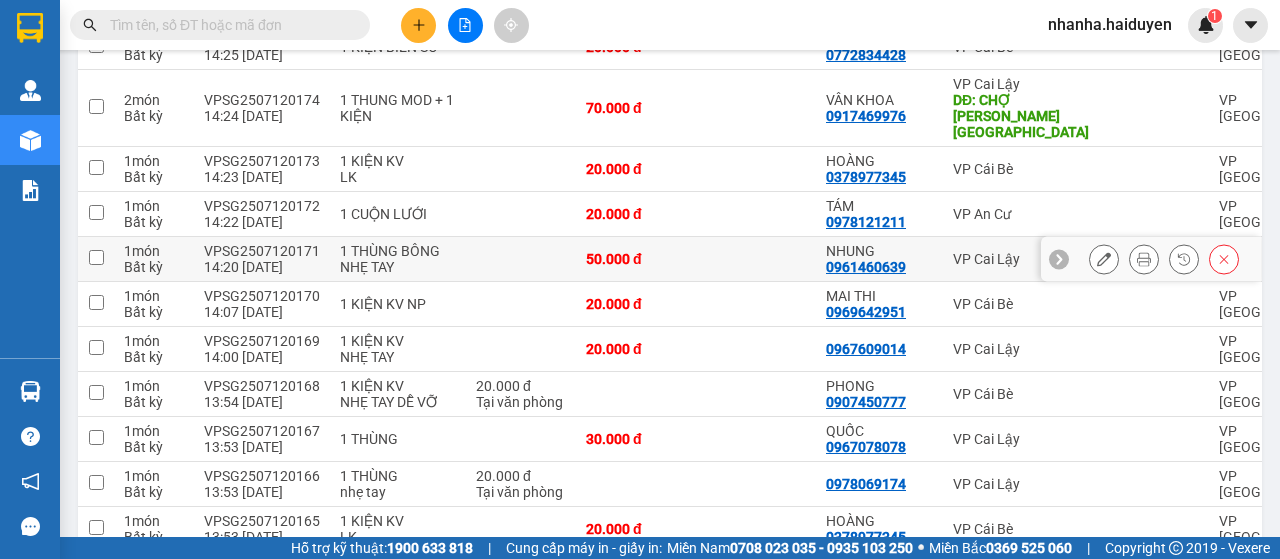 scroll, scrollTop: 800, scrollLeft: 0, axis: vertical 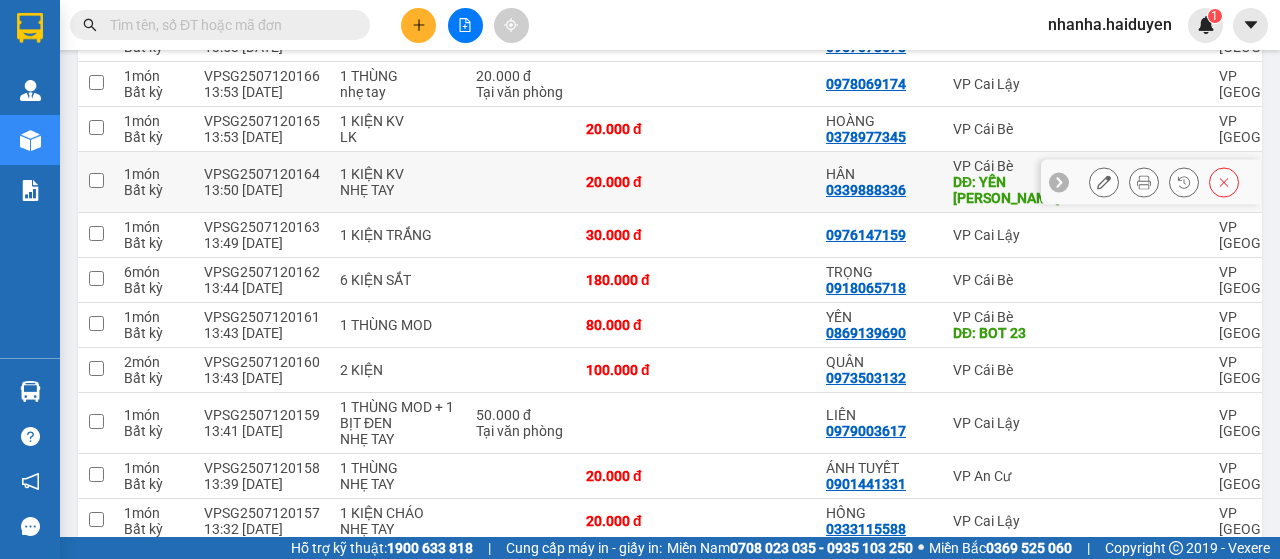 click at bounding box center [756, 182] 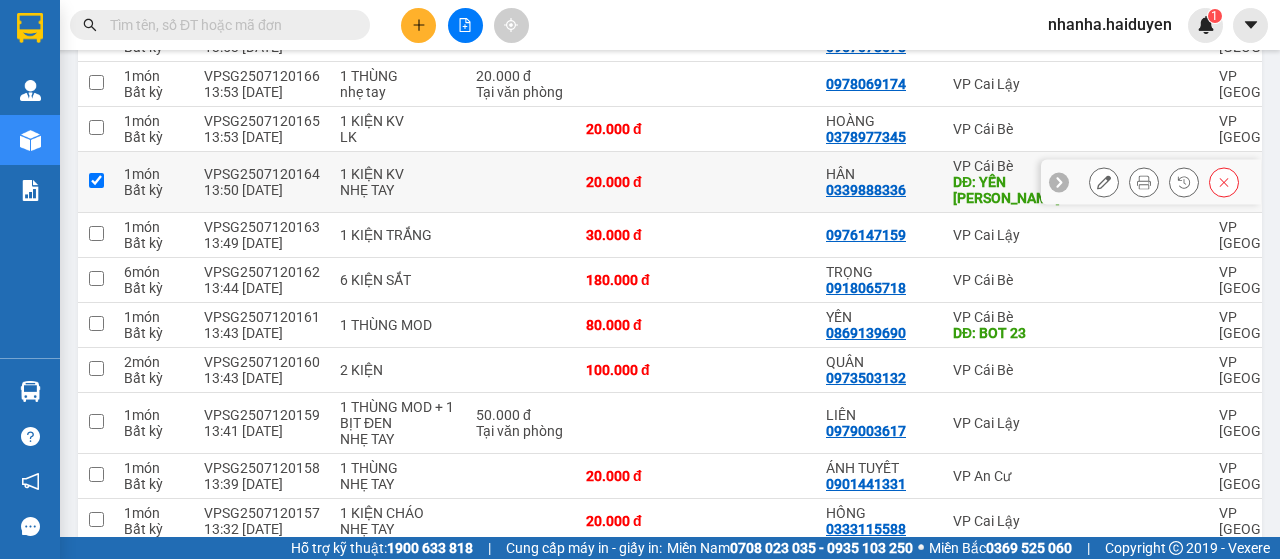 checkbox on "true" 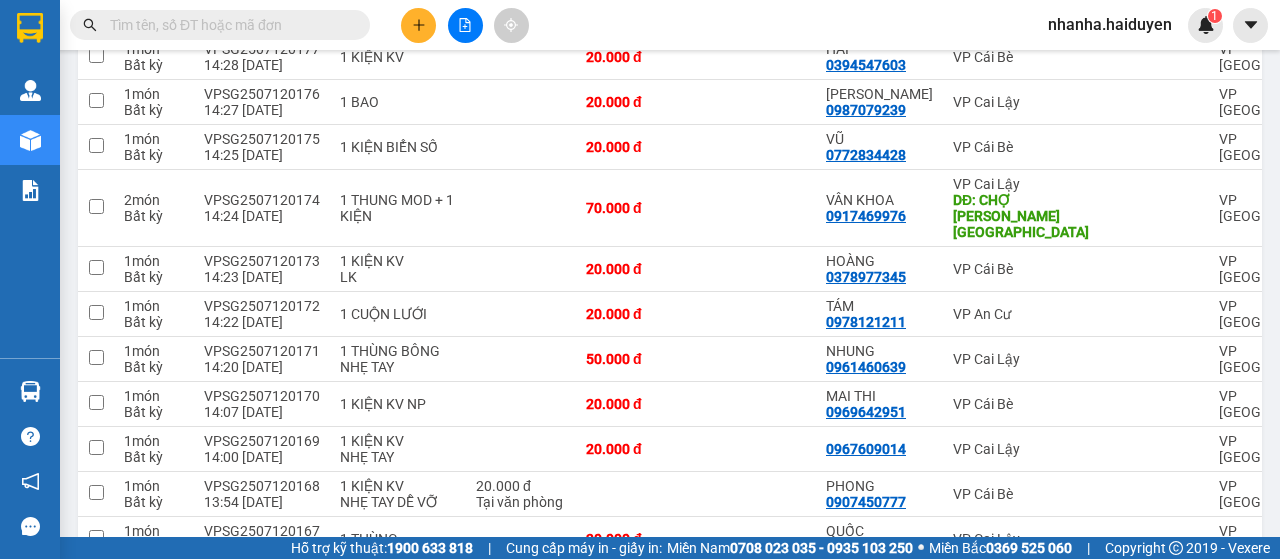 scroll, scrollTop: 0, scrollLeft: 0, axis: both 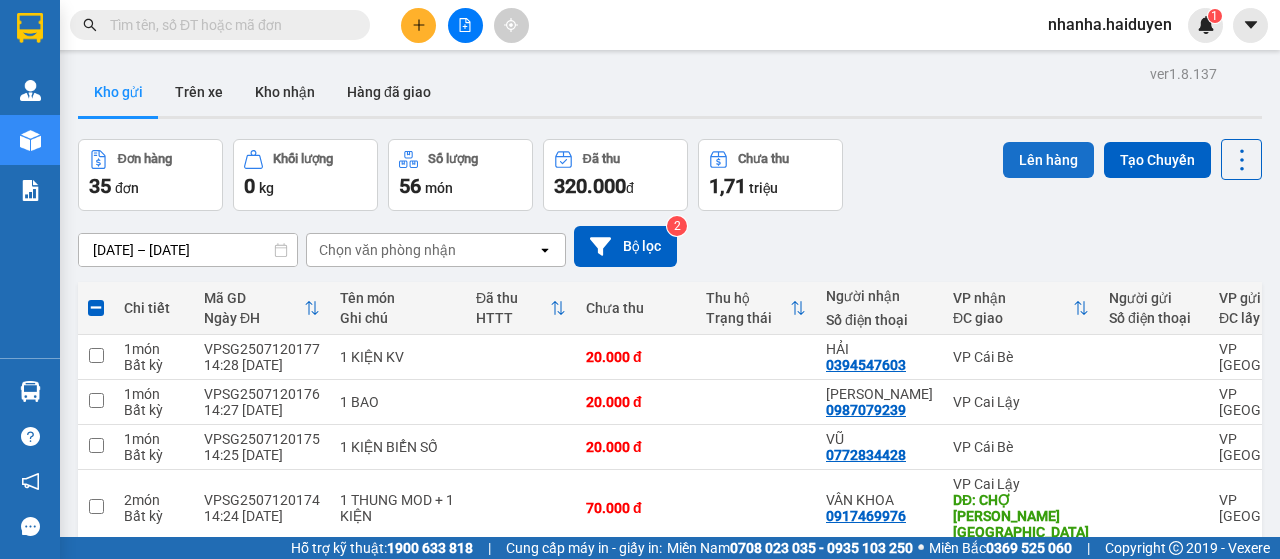 click on "Lên hàng" at bounding box center [1048, 160] 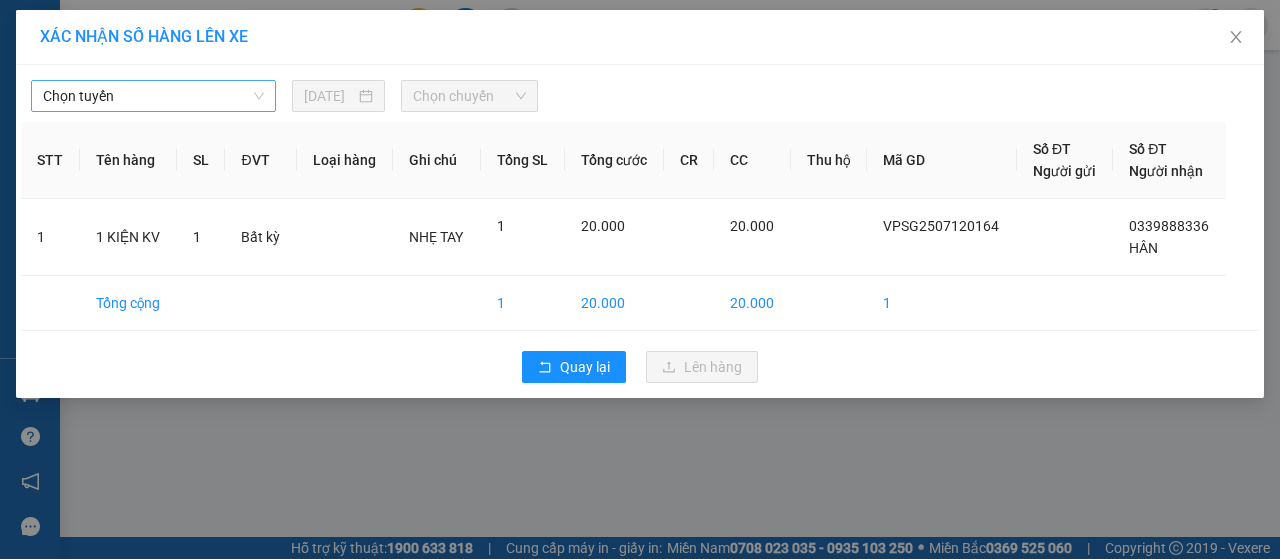 click on "Chọn tuyến" at bounding box center [153, 96] 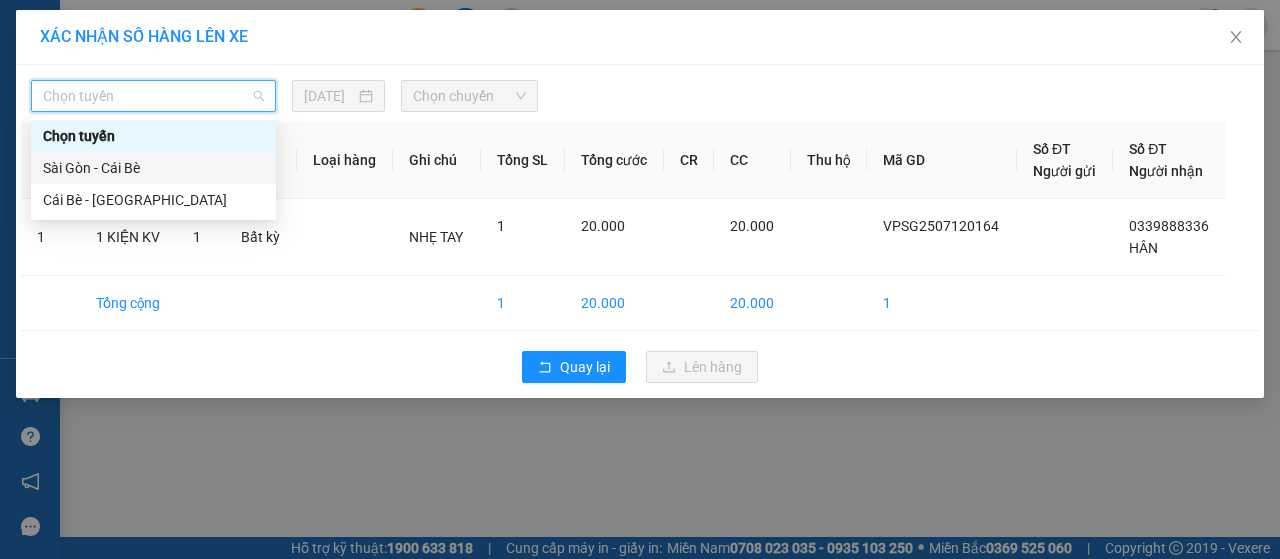 click on "Sài Gòn - Cái Bè" at bounding box center (153, 168) 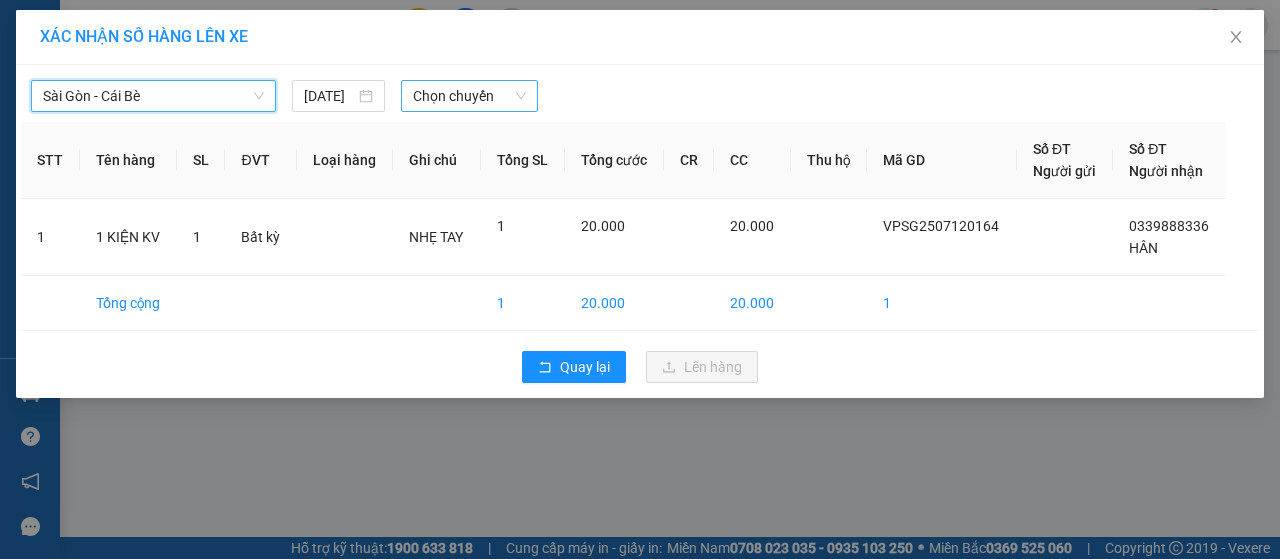 click on "Chọn chuyến" at bounding box center [469, 96] 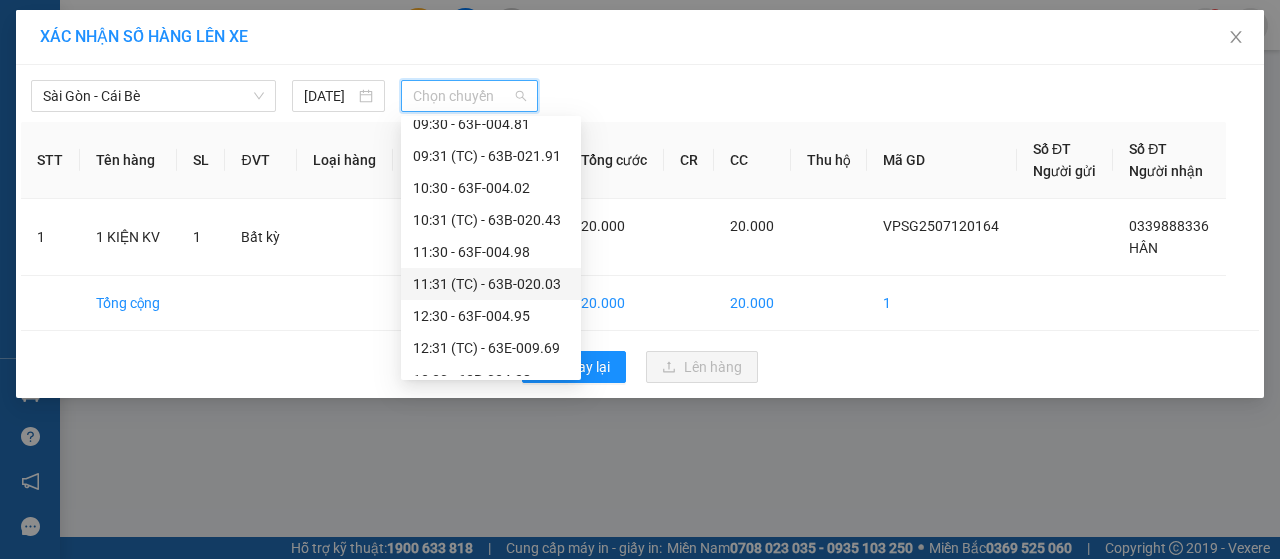 scroll, scrollTop: 400, scrollLeft: 0, axis: vertical 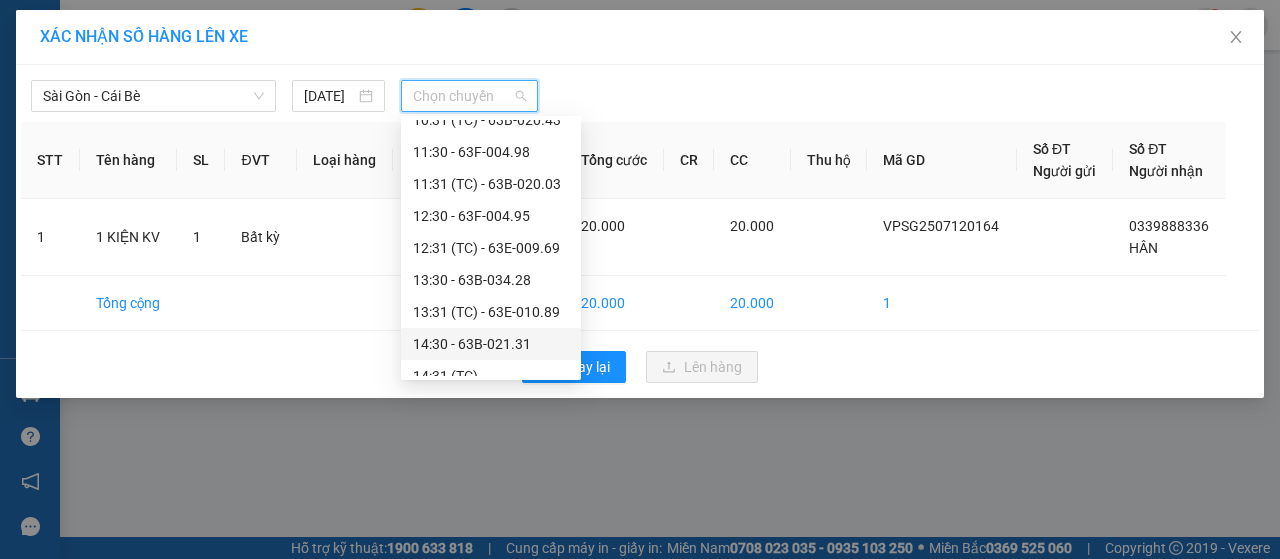 click on "14:30     - 63B-021.31" at bounding box center [491, 344] 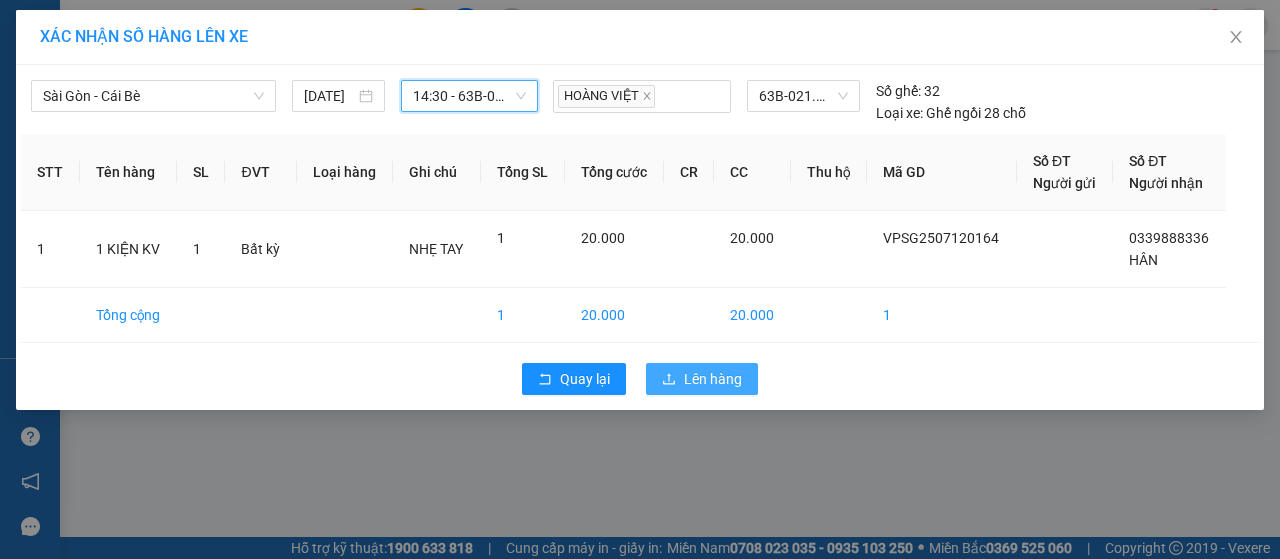 click on "Lên hàng" at bounding box center (702, 379) 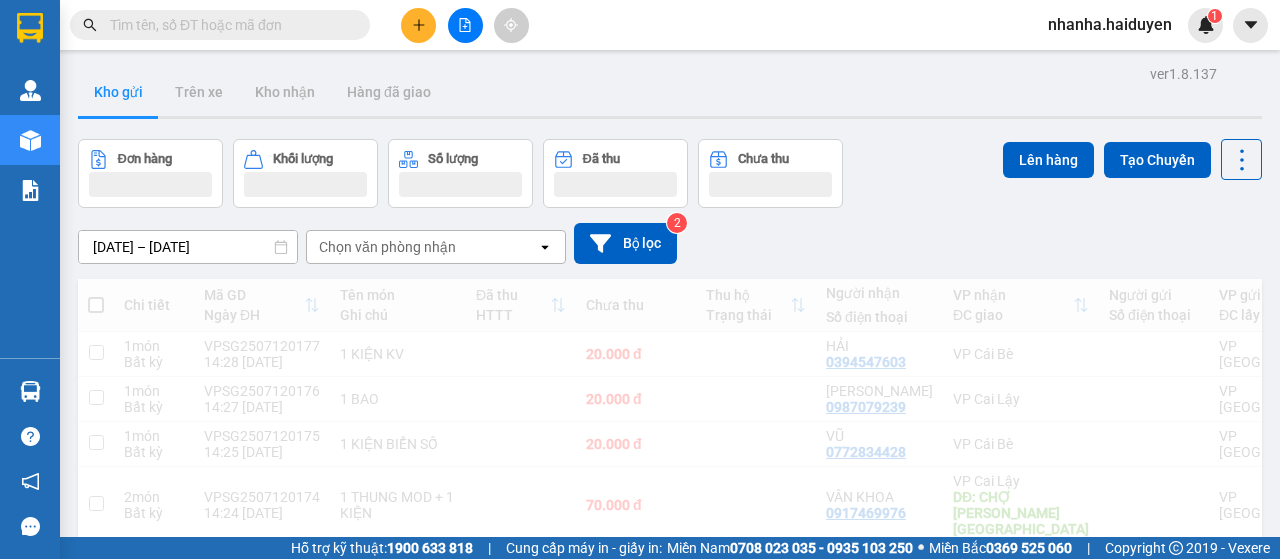 scroll, scrollTop: 0, scrollLeft: 0, axis: both 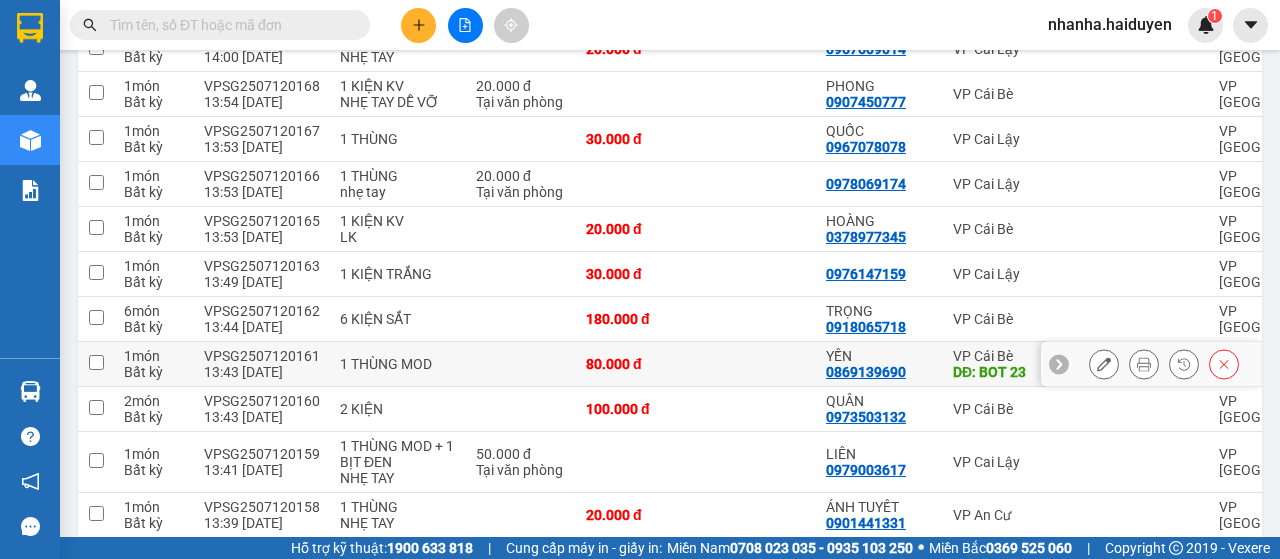 click at bounding box center (756, 364) 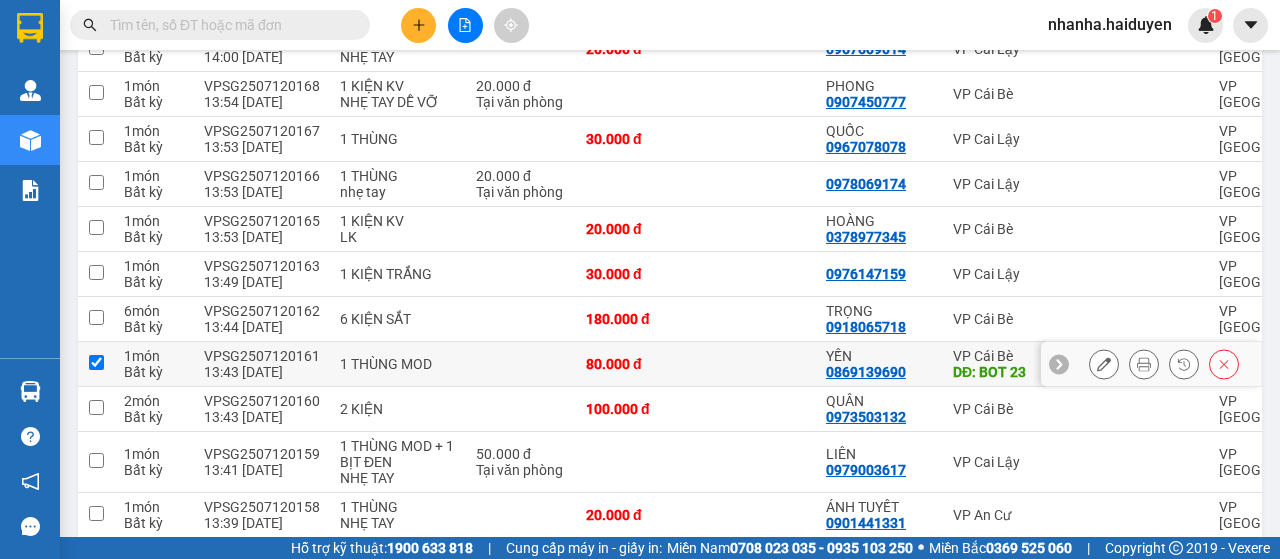 checkbox on "true" 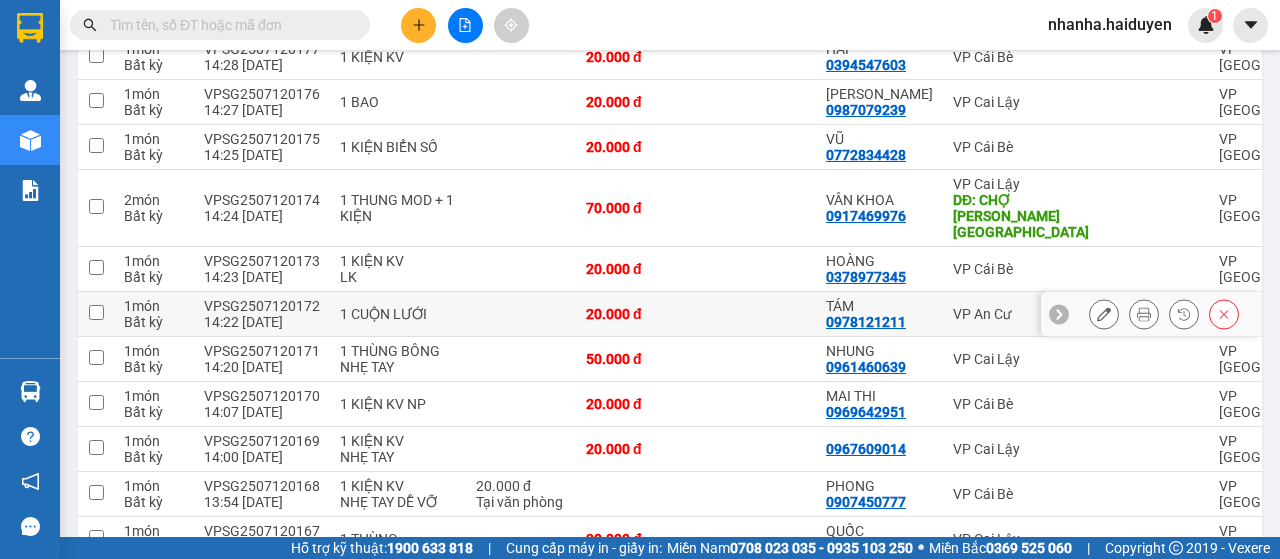 scroll, scrollTop: 0, scrollLeft: 0, axis: both 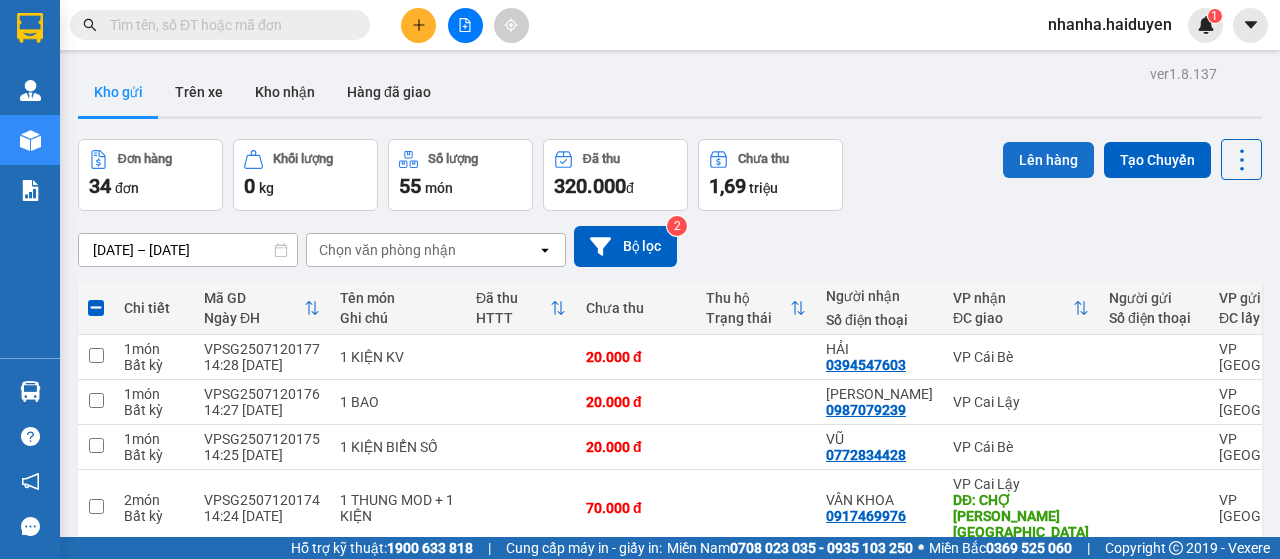 click on "Lên hàng" at bounding box center (1048, 160) 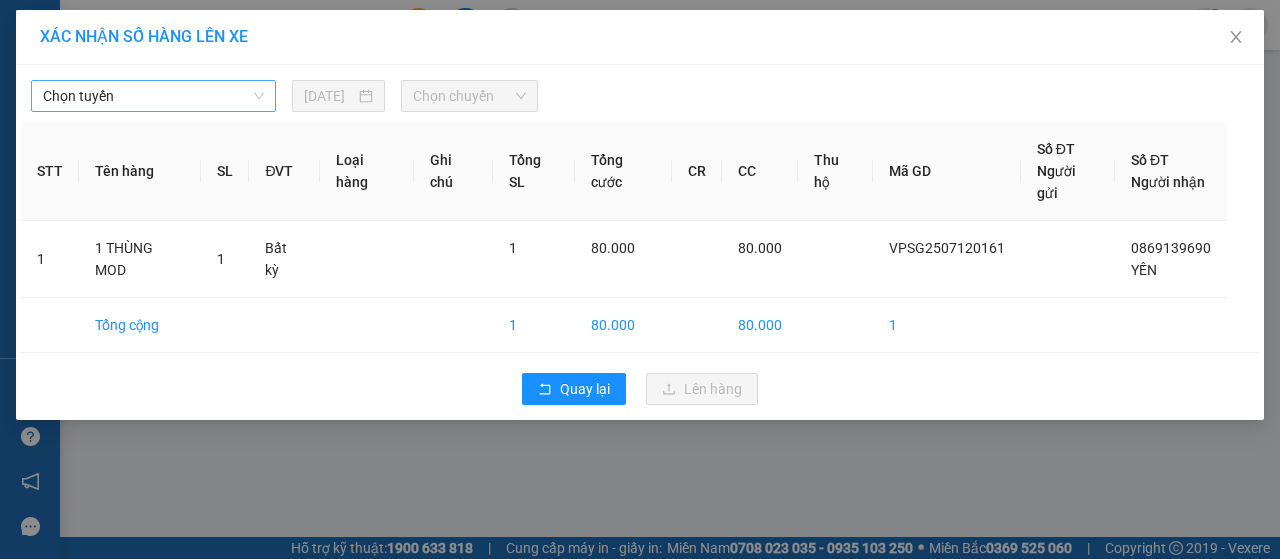 click on "Chọn tuyến" at bounding box center [153, 96] 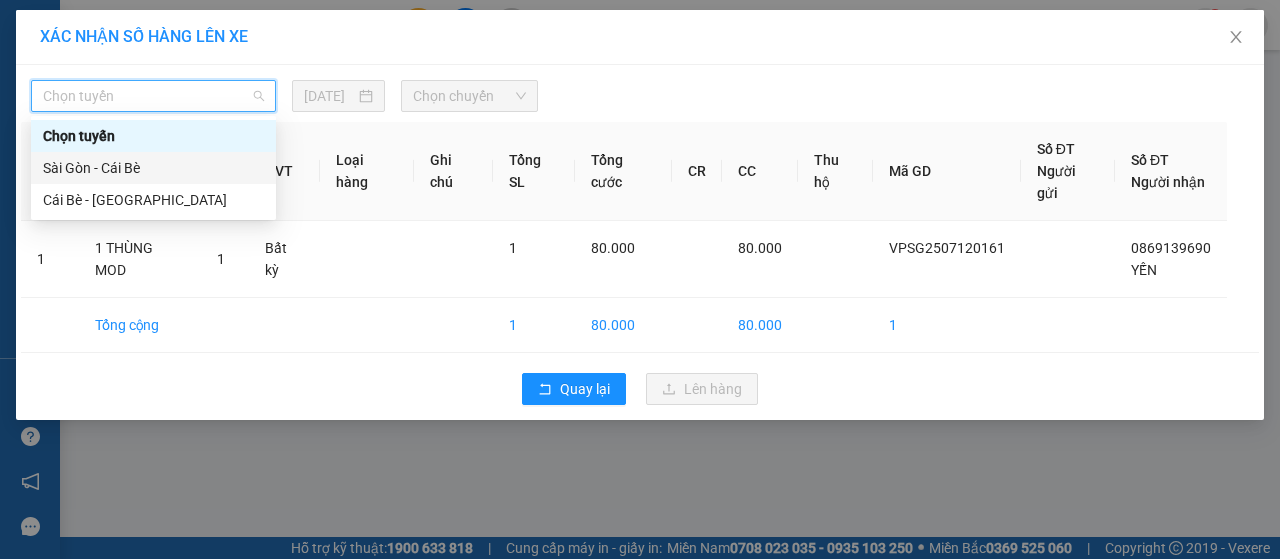click on "Sài Gòn - Cái Bè" at bounding box center (153, 168) 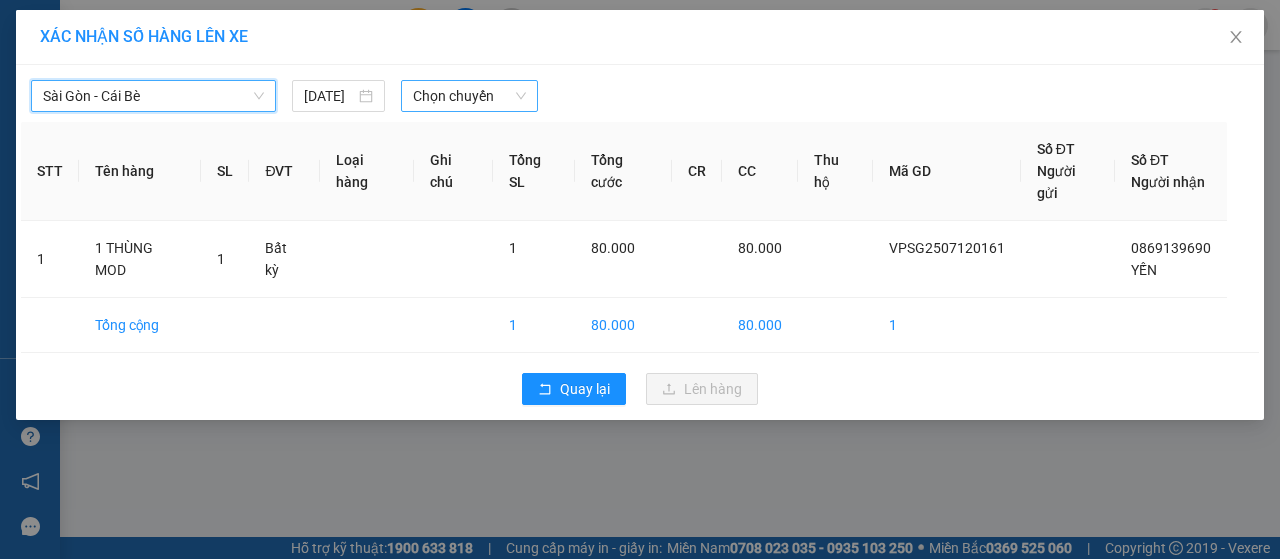 click on "Chọn chuyến" at bounding box center [469, 96] 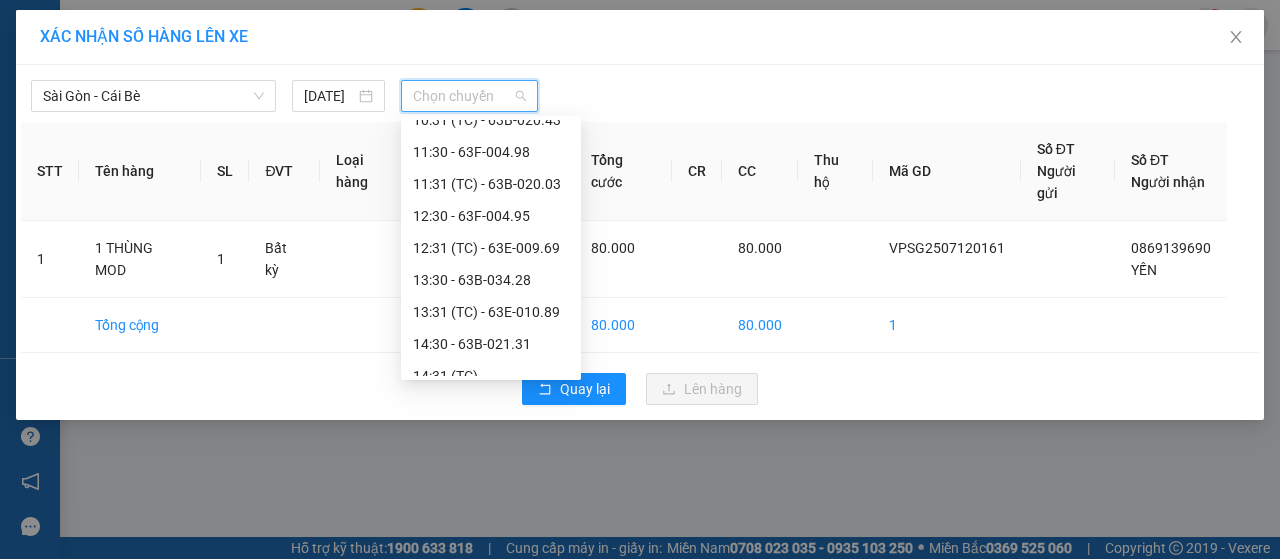 scroll, scrollTop: 500, scrollLeft: 0, axis: vertical 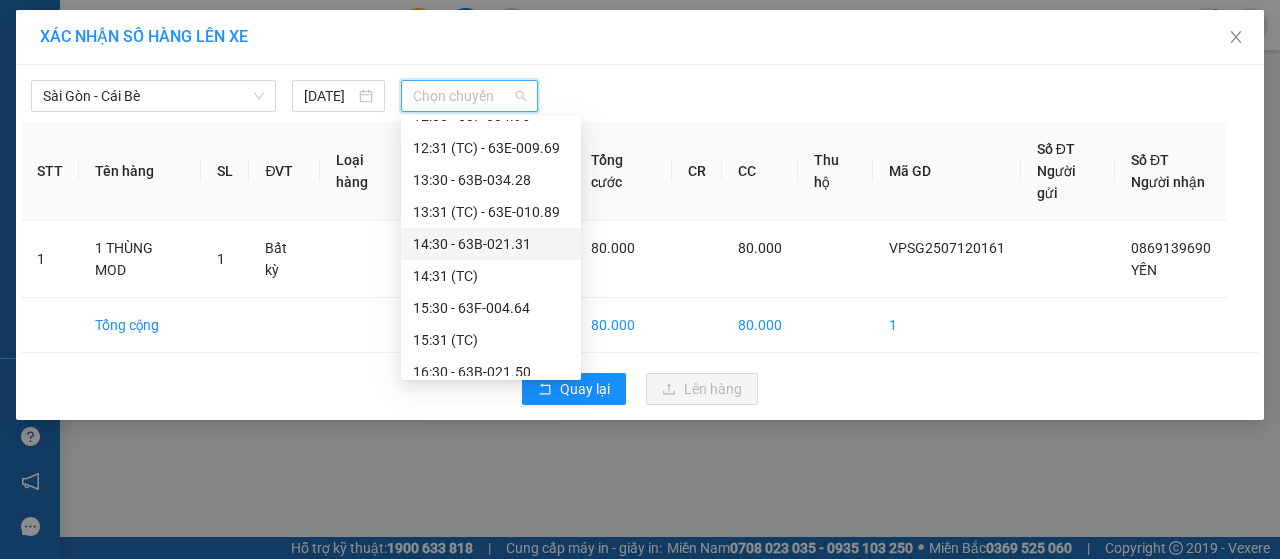click on "14:30     - 63B-021.31" at bounding box center [491, 244] 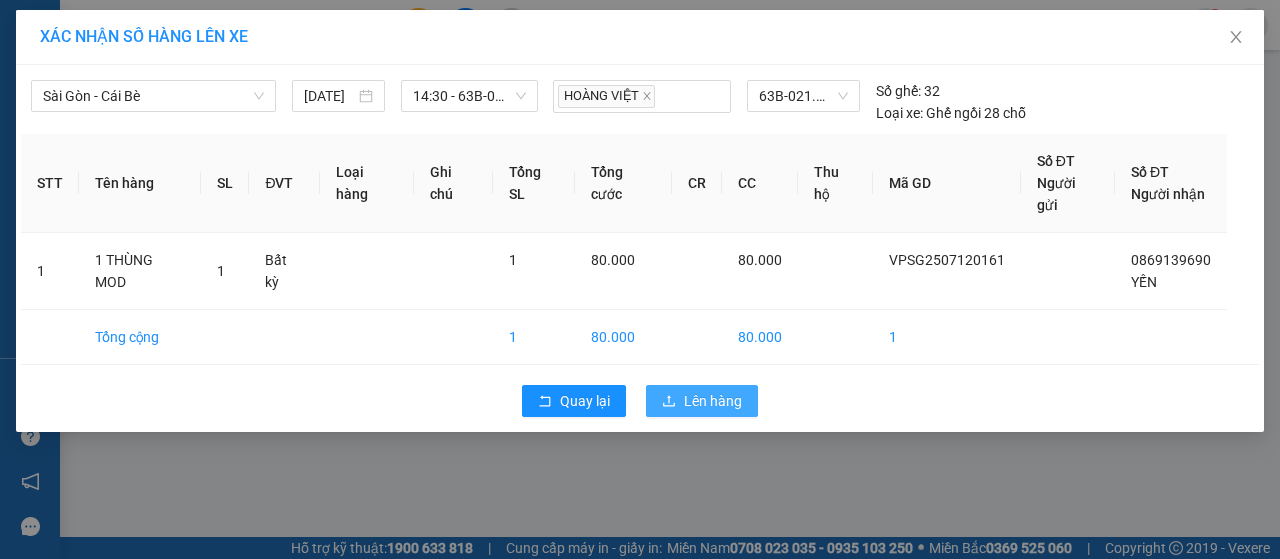 drag, startPoint x: 673, startPoint y: 397, endPoint x: 677, endPoint y: 384, distance: 13.601471 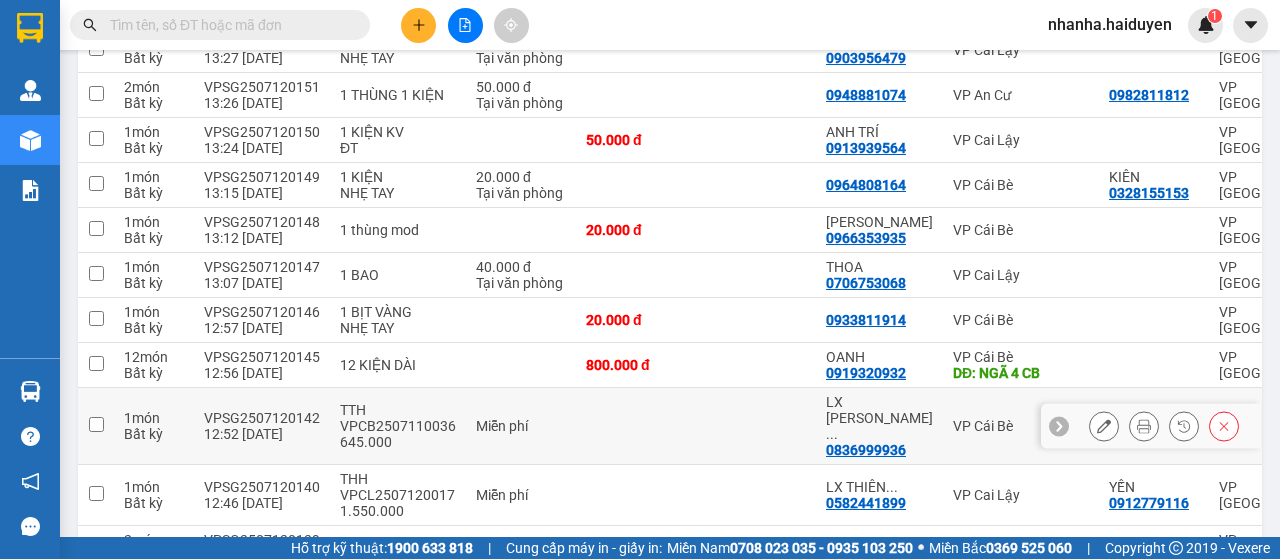 scroll, scrollTop: 1446, scrollLeft: 0, axis: vertical 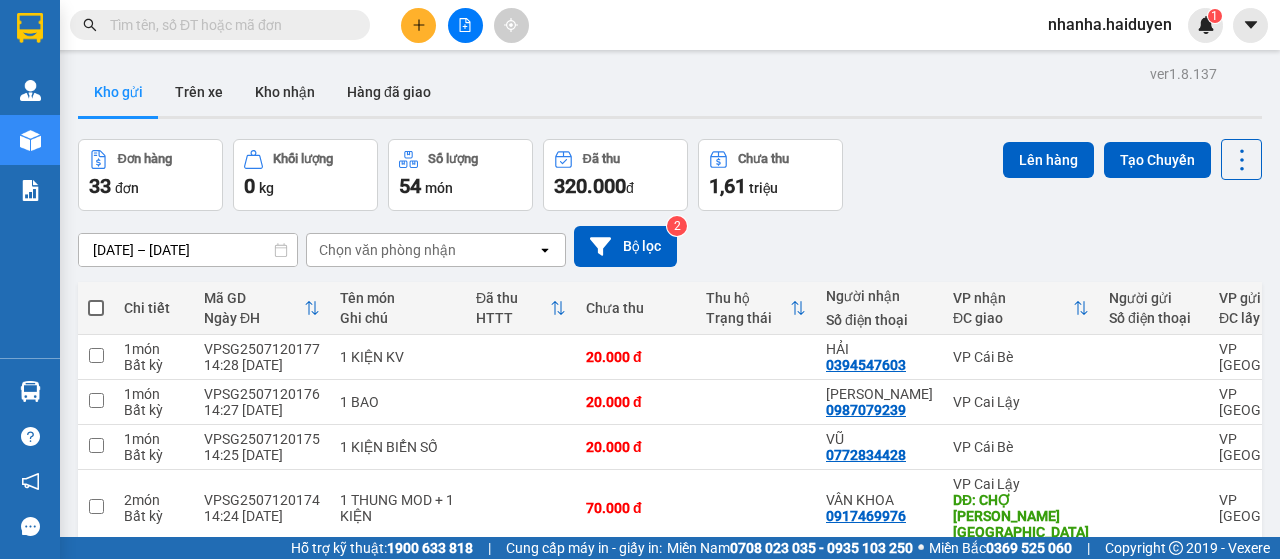 click on "10/07/2025 – 12/07/2025 Press the down arrow key to interact with the calendar and select a date. Press the escape button to close the calendar. Selected date range is from 10/07/2025 to 12/07/2025. Chọn văn phòng nhận open Bộ lọc 2" at bounding box center [670, 246] 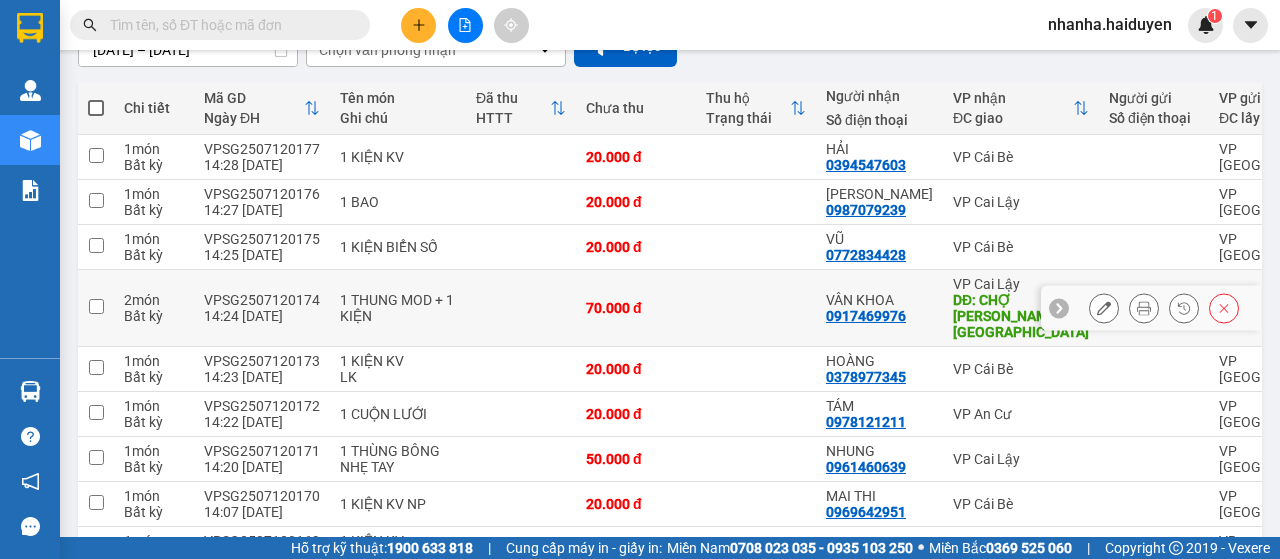 scroll, scrollTop: 0, scrollLeft: 0, axis: both 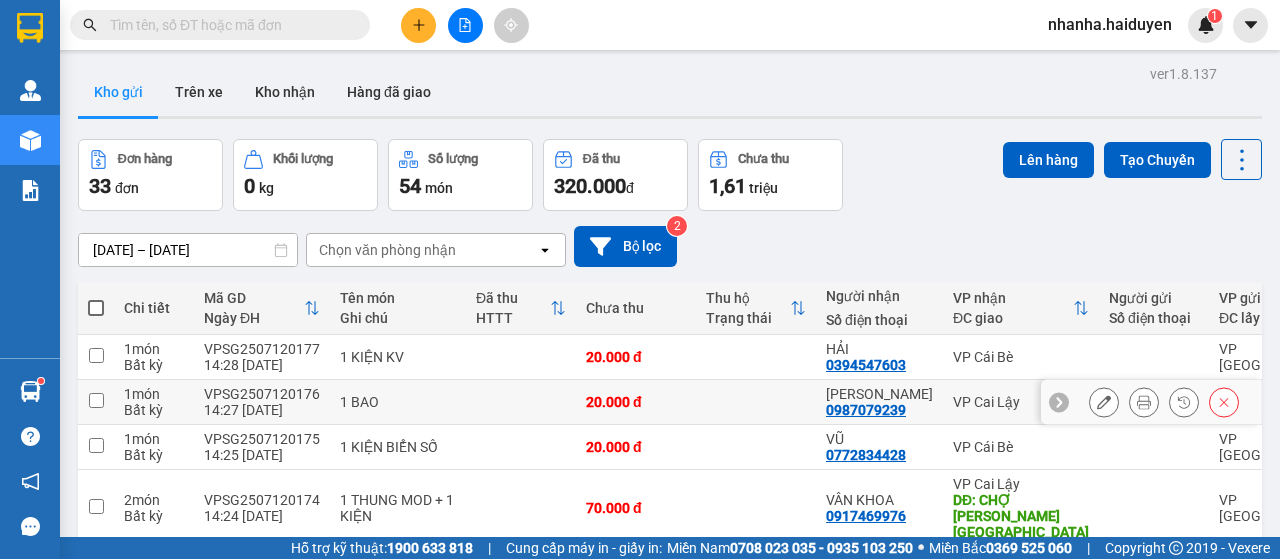 click on "Bất kỳ" at bounding box center [154, 410] 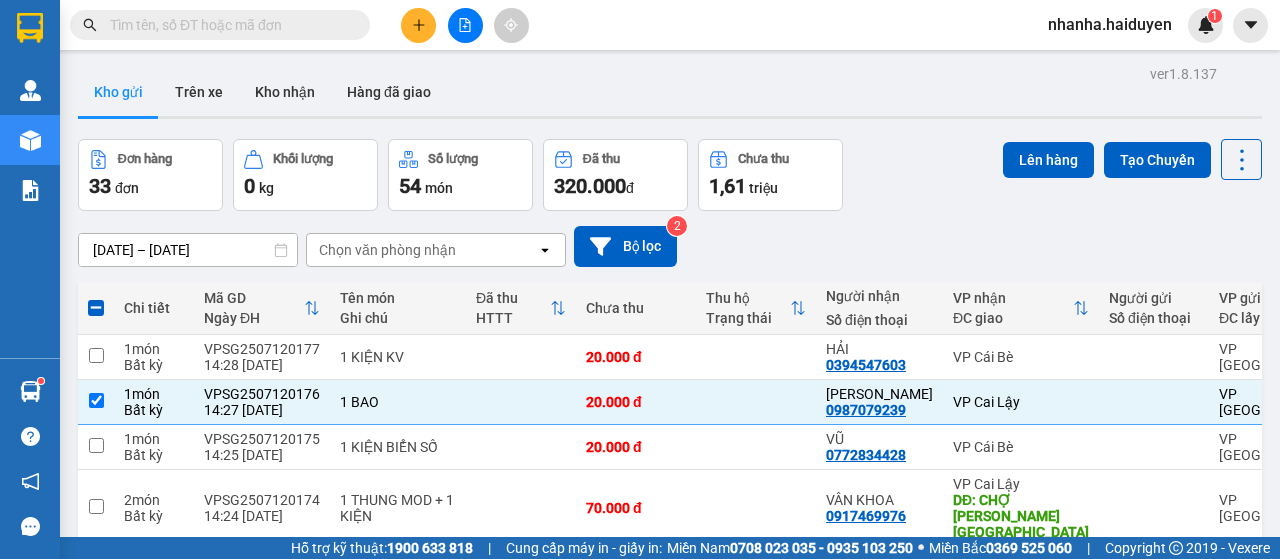 click on "10/07/2025 – 12/07/2025 Press the down arrow key to interact with the calendar and select a date. Press the escape button to close the calendar. Selected date range is from 10/07/2025 to 12/07/2025. Chọn văn phòng nhận open Bộ lọc 2" at bounding box center [670, 246] 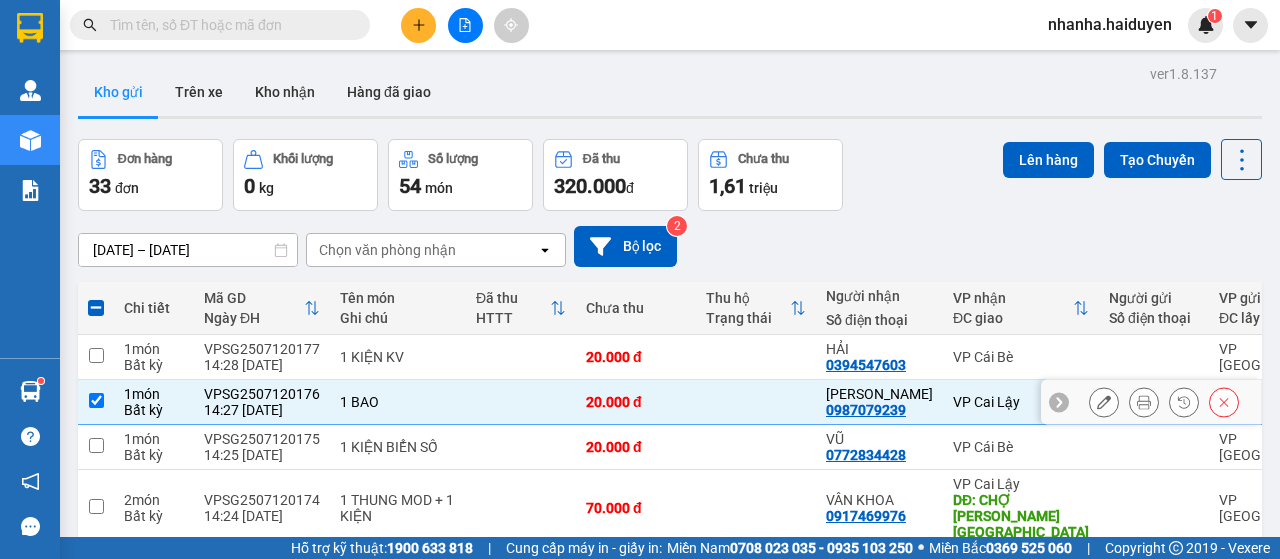 click at bounding box center (756, 402) 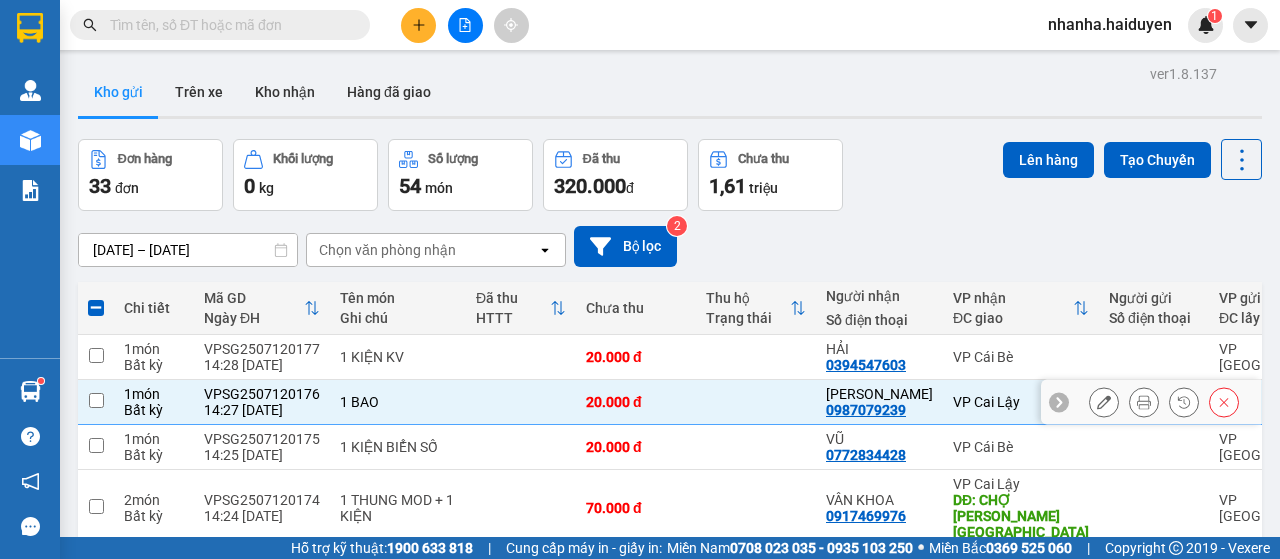 checkbox on "false" 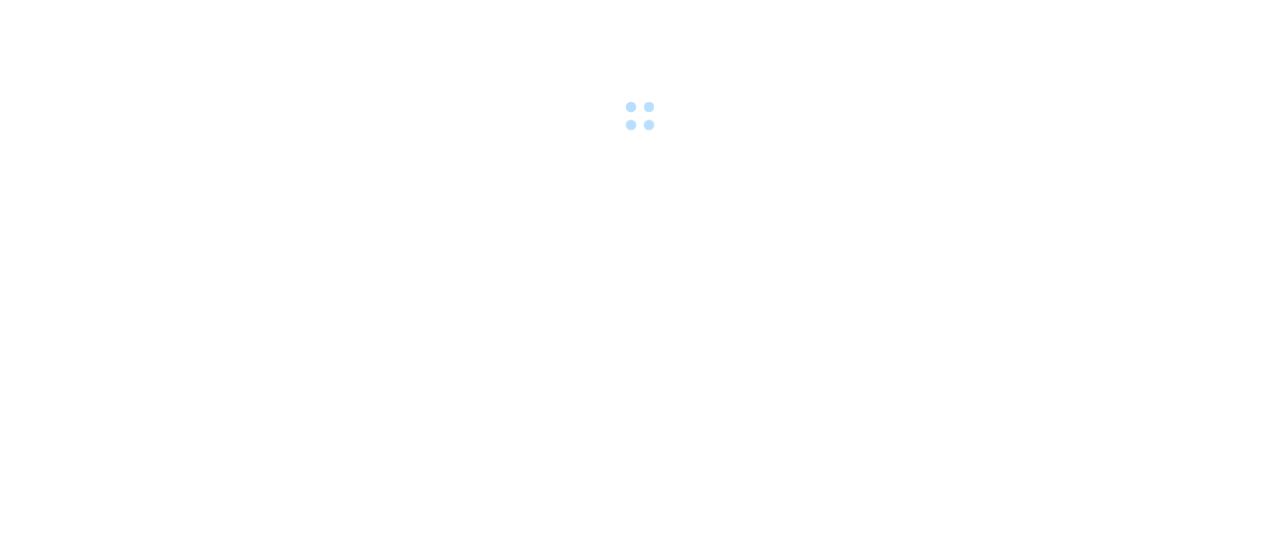 scroll, scrollTop: 0, scrollLeft: 0, axis: both 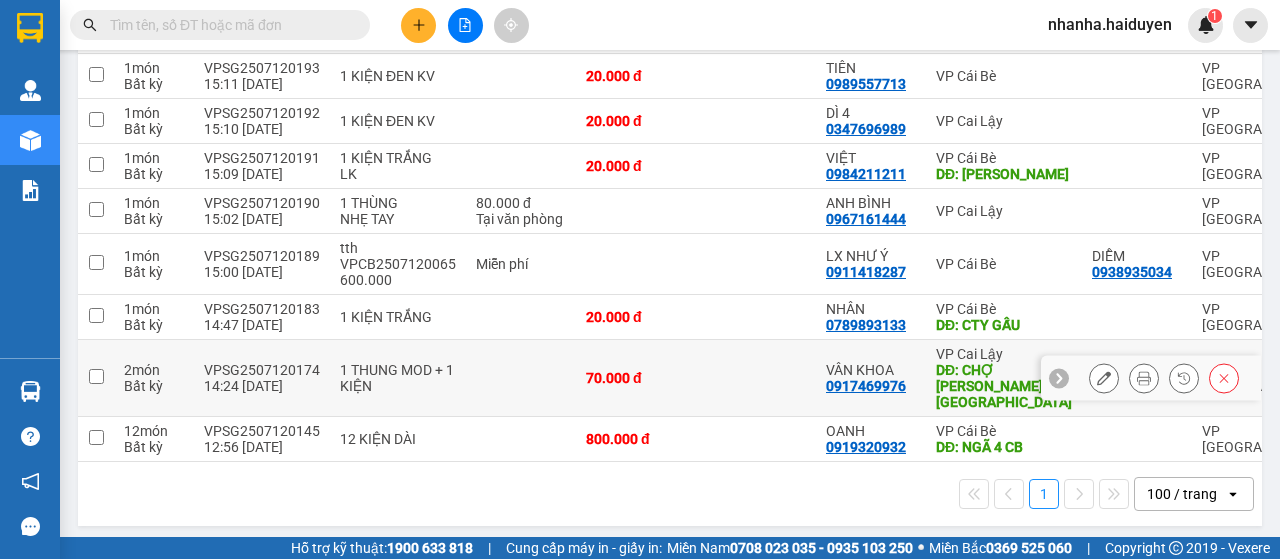 click at bounding box center [756, 378] 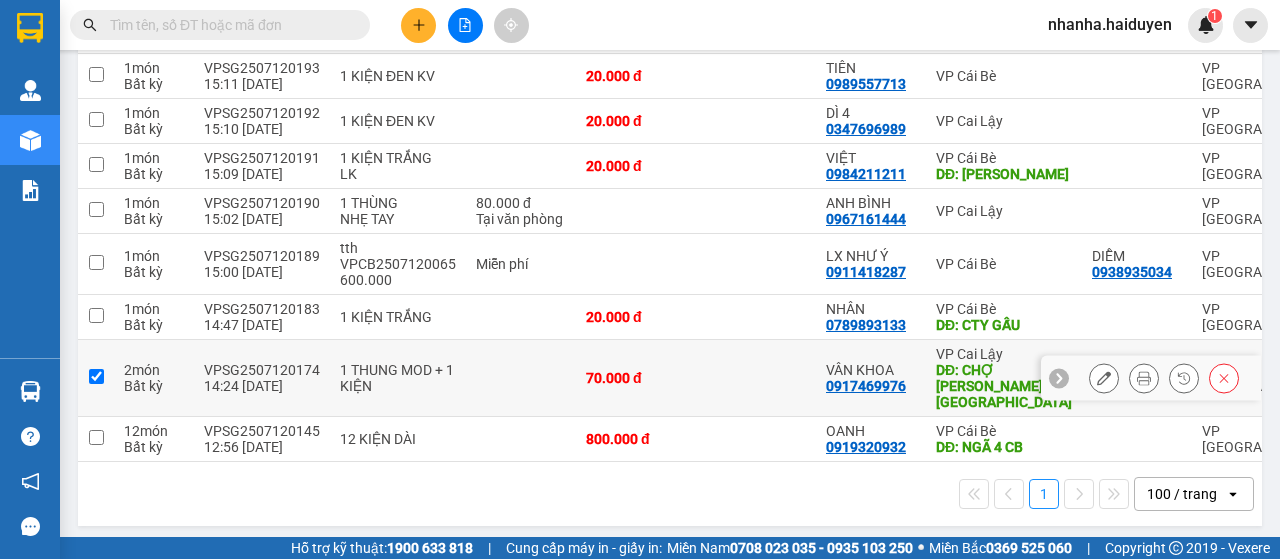 checkbox on "true" 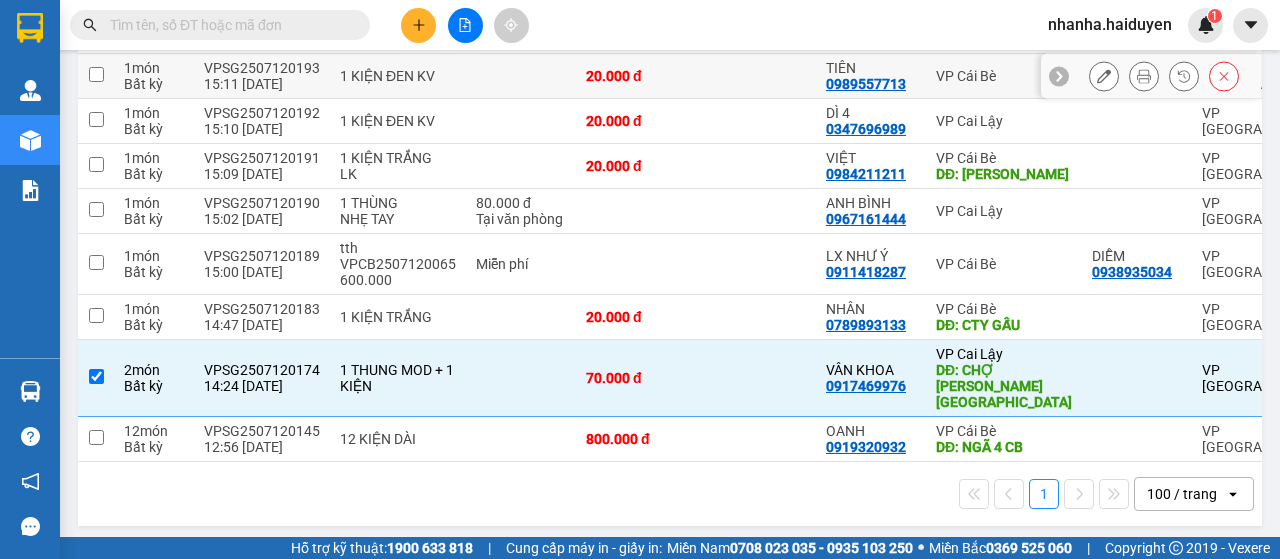 scroll, scrollTop: 26, scrollLeft: 0, axis: vertical 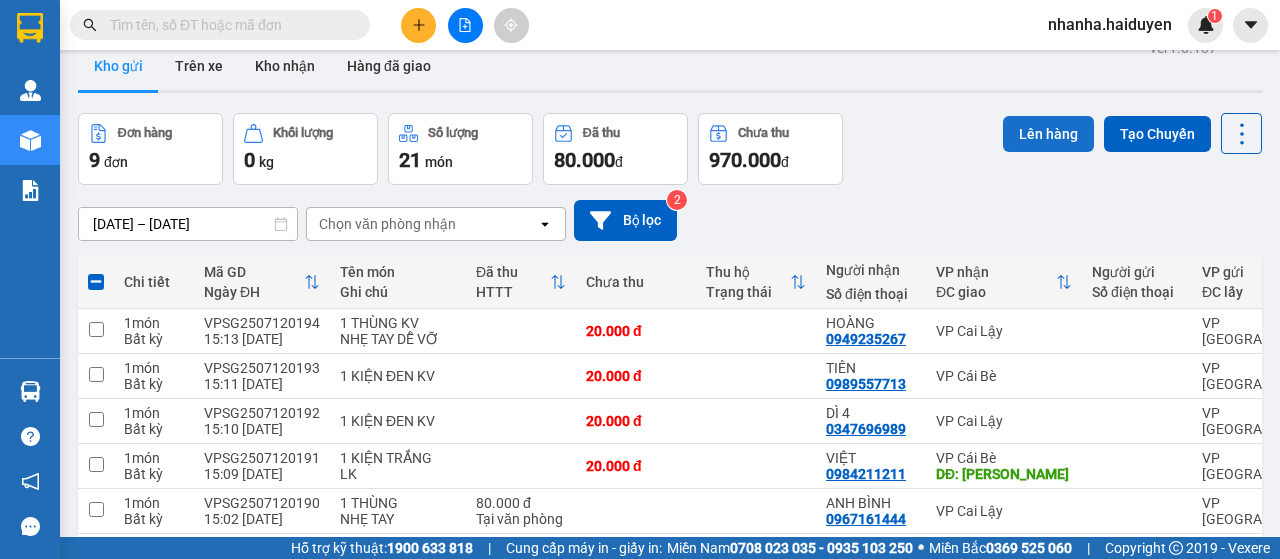 click on "Lên hàng" at bounding box center (1048, 134) 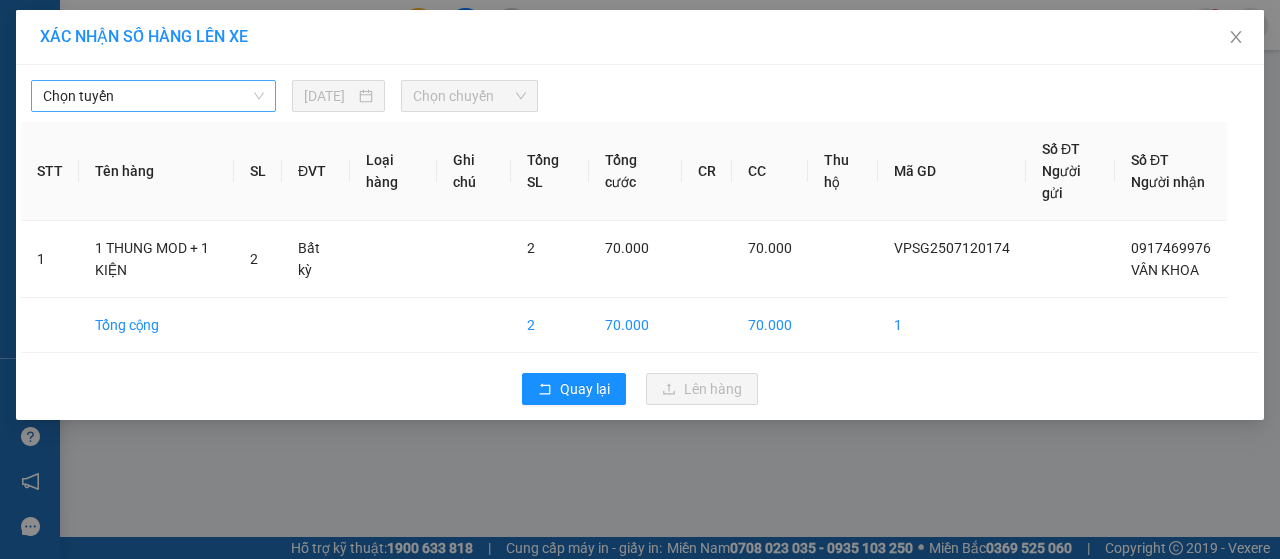 click on "Chọn tuyến" at bounding box center [153, 96] 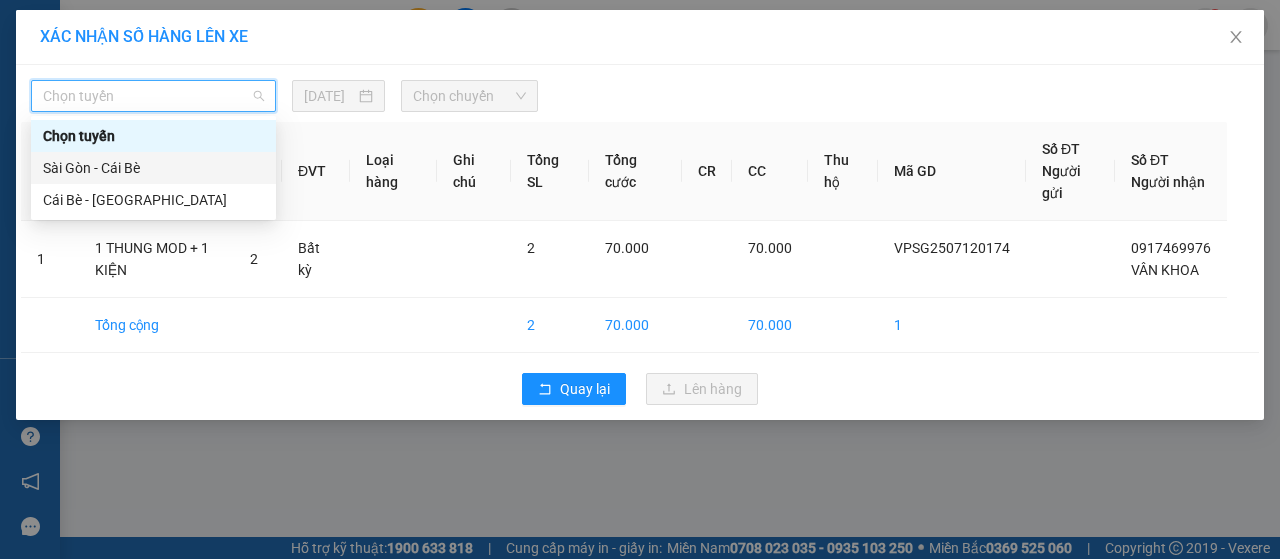 click on "Sài Gòn - Cái Bè" at bounding box center (153, 168) 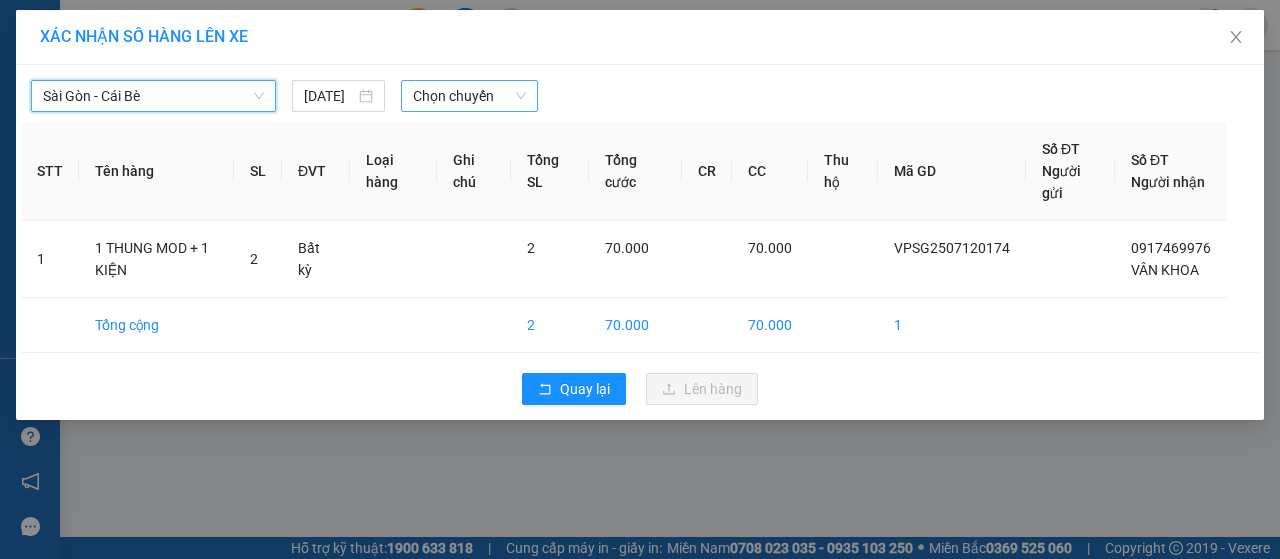 click on "Chọn chuyến" at bounding box center (469, 96) 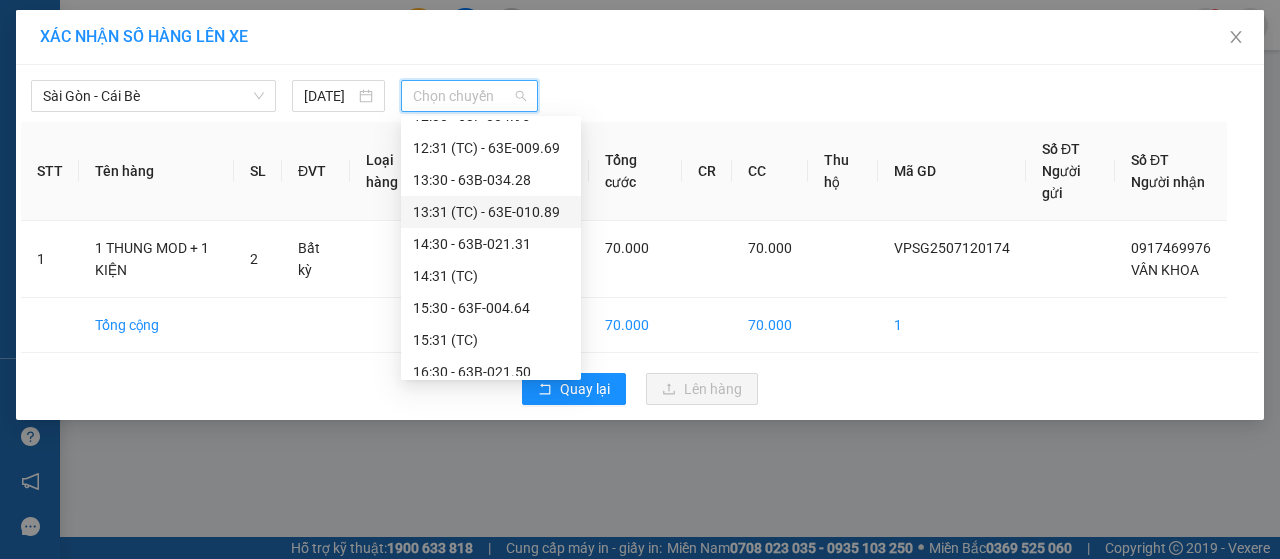 scroll, scrollTop: 600, scrollLeft: 0, axis: vertical 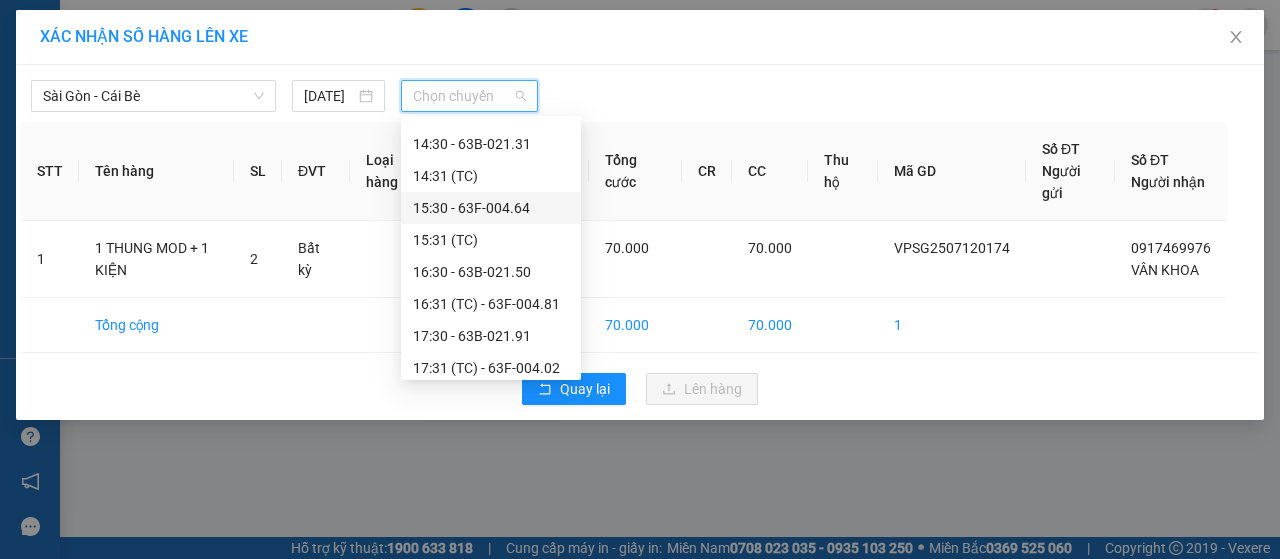 click on "15:30     - 63F-004.64" at bounding box center (491, 208) 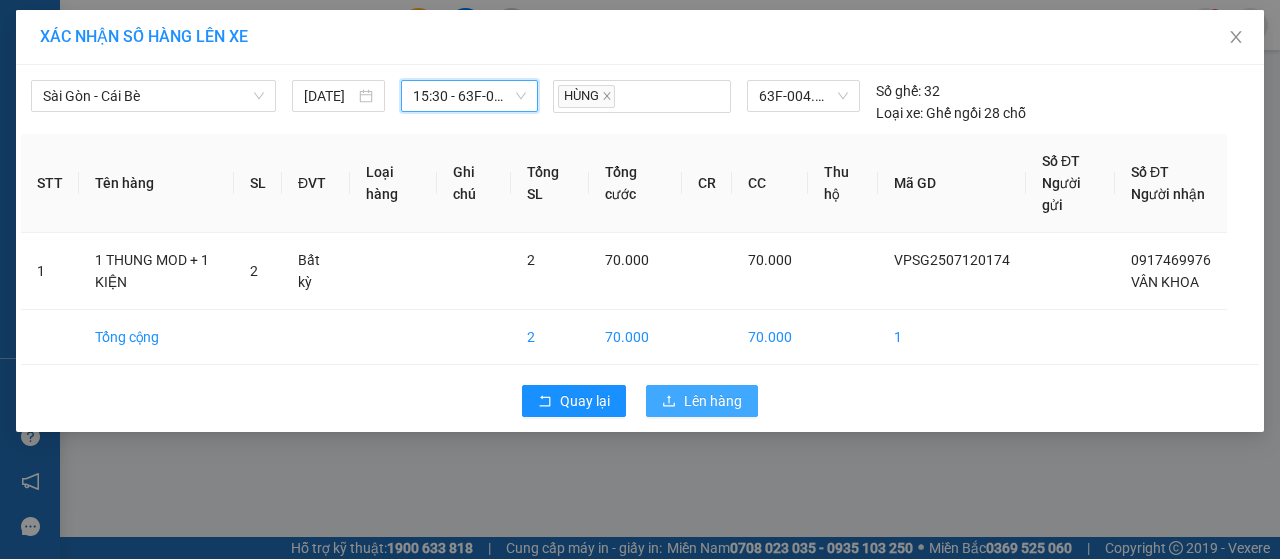 click on "Lên hàng" at bounding box center (702, 401) 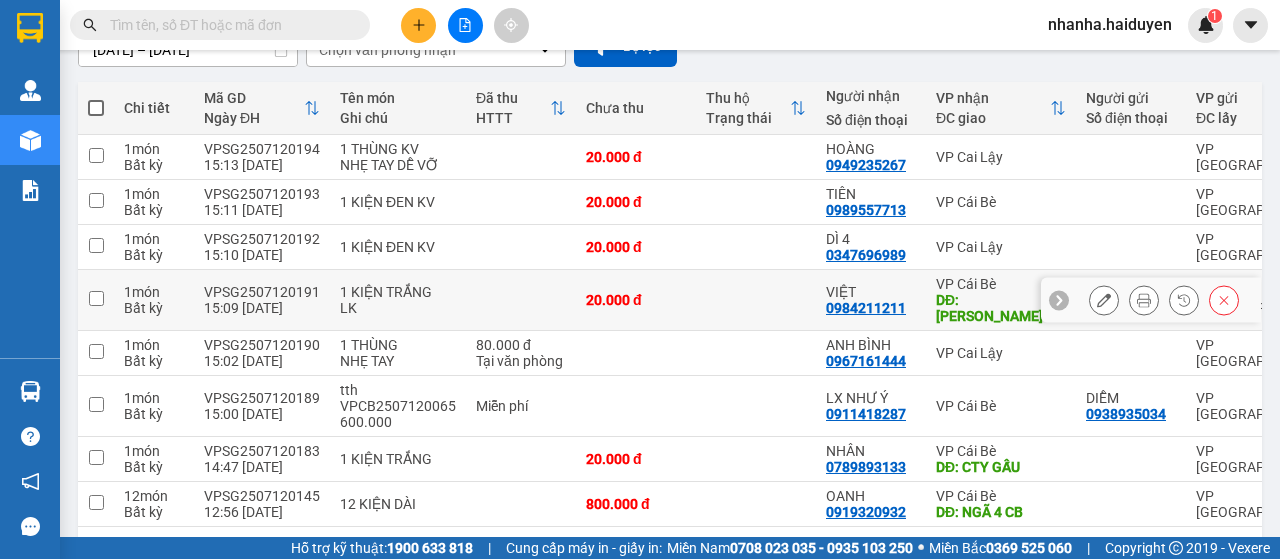 scroll, scrollTop: 265, scrollLeft: 0, axis: vertical 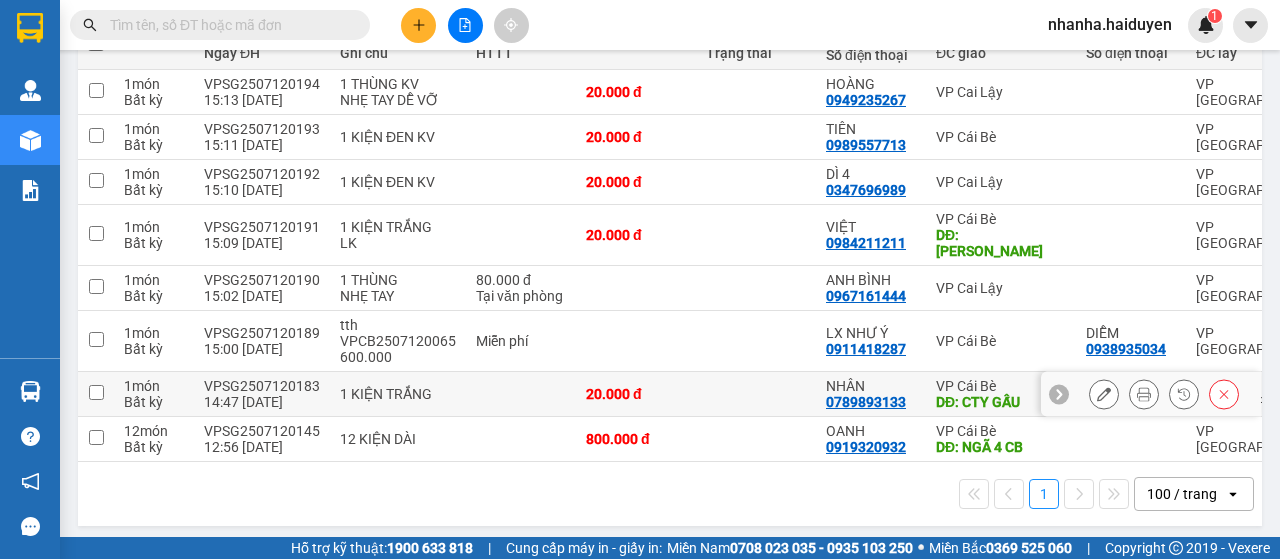 click at bounding box center [756, 394] 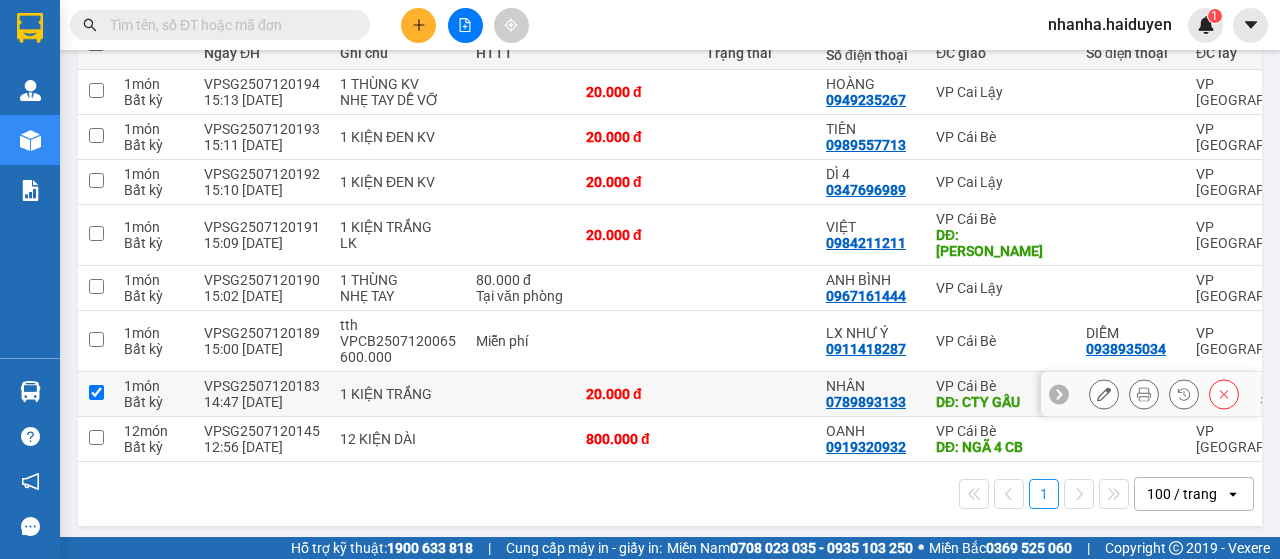 checkbox on "true" 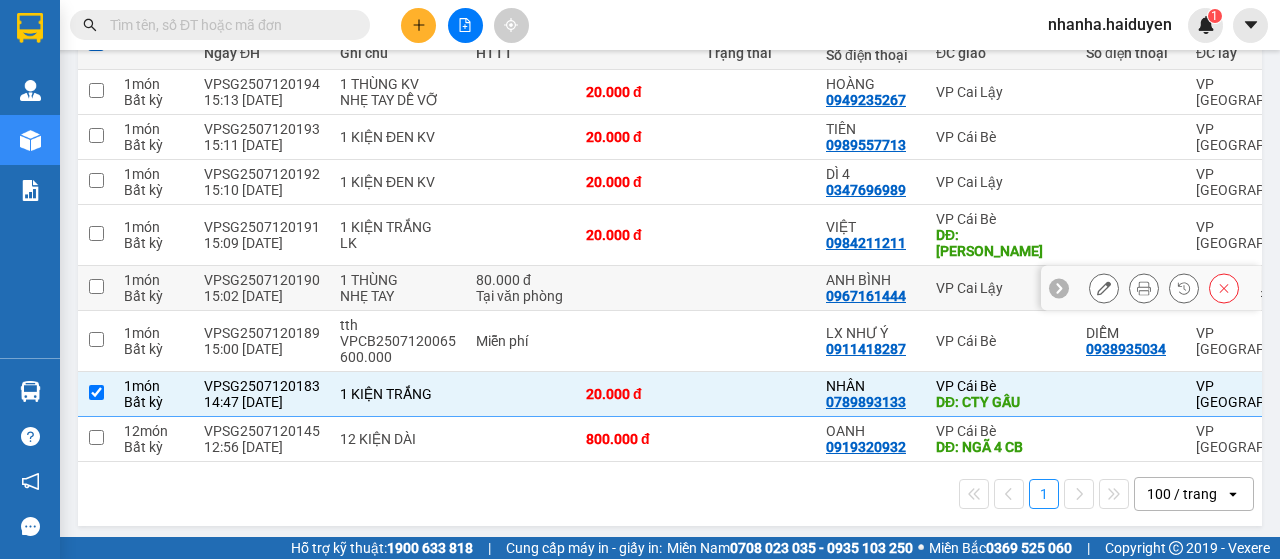 scroll, scrollTop: 0, scrollLeft: 0, axis: both 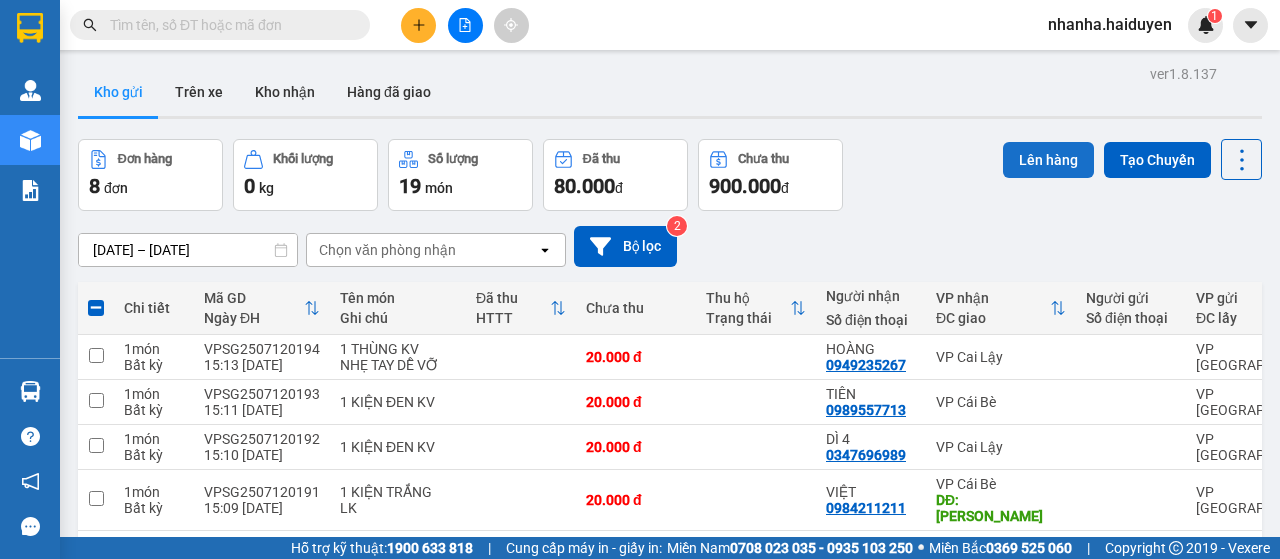 click on "Lên hàng" at bounding box center [1048, 160] 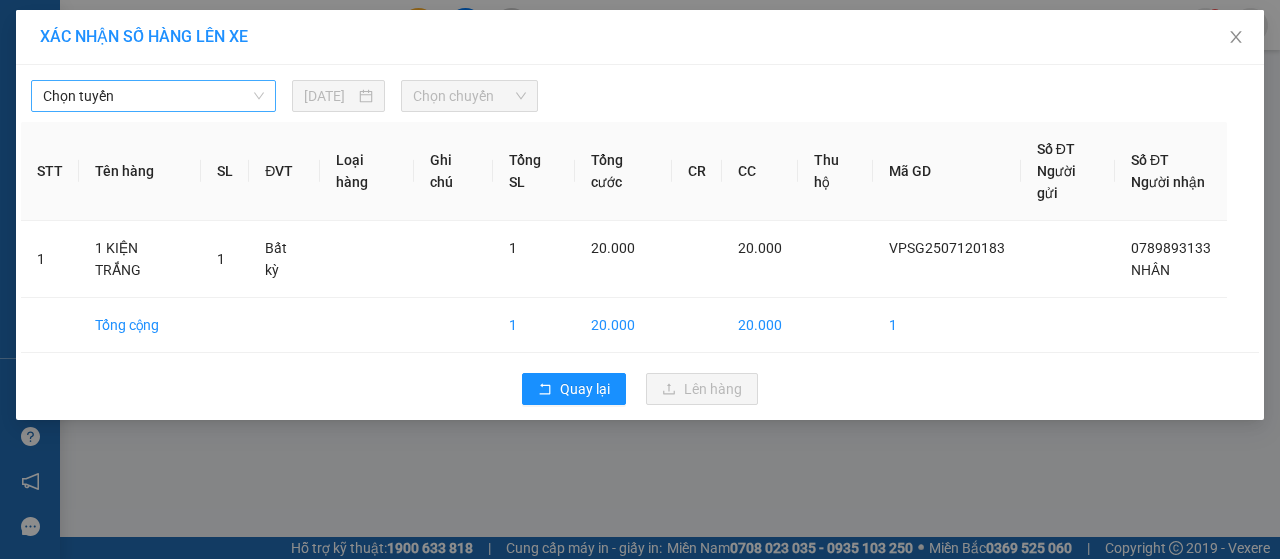 click on "Chọn tuyến" at bounding box center (153, 96) 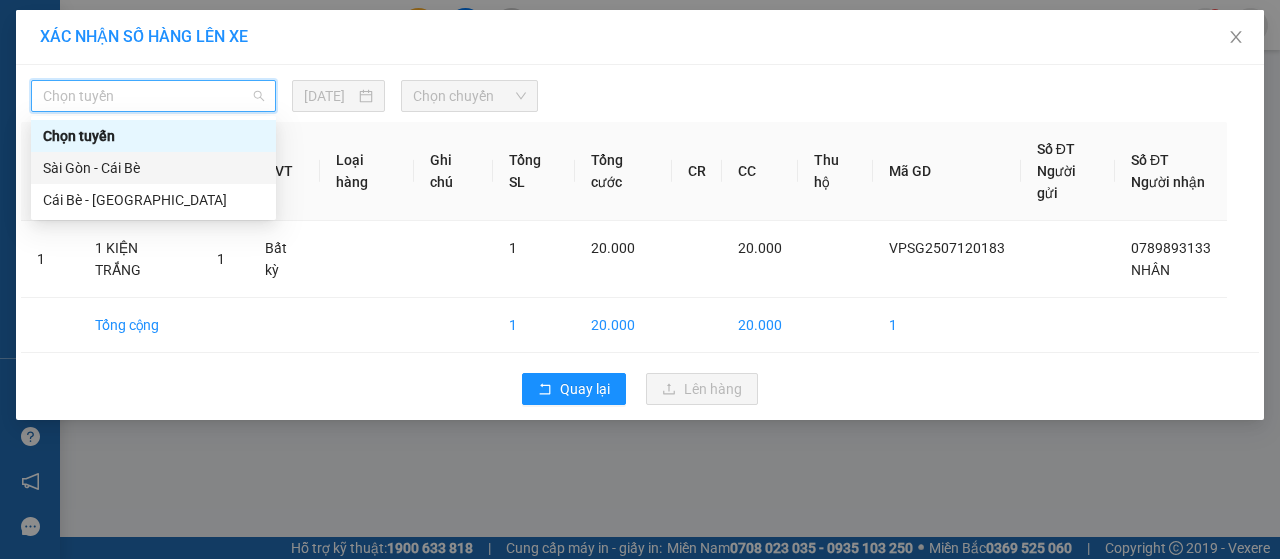 click on "Sài Gòn - Cái Bè" at bounding box center (153, 168) 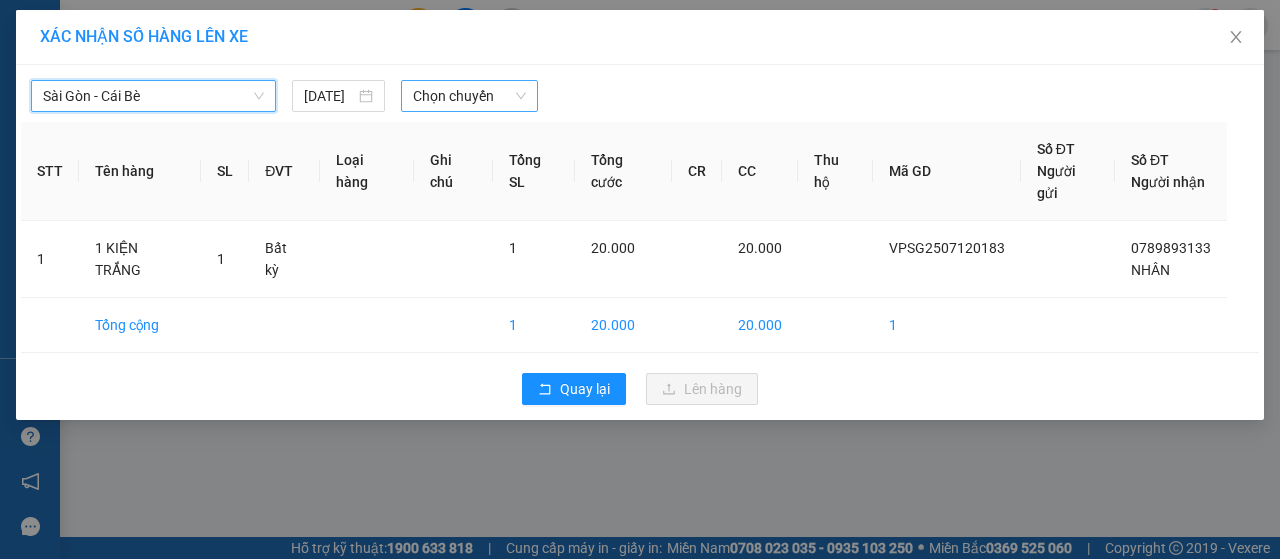 click on "Chọn chuyến" at bounding box center (469, 96) 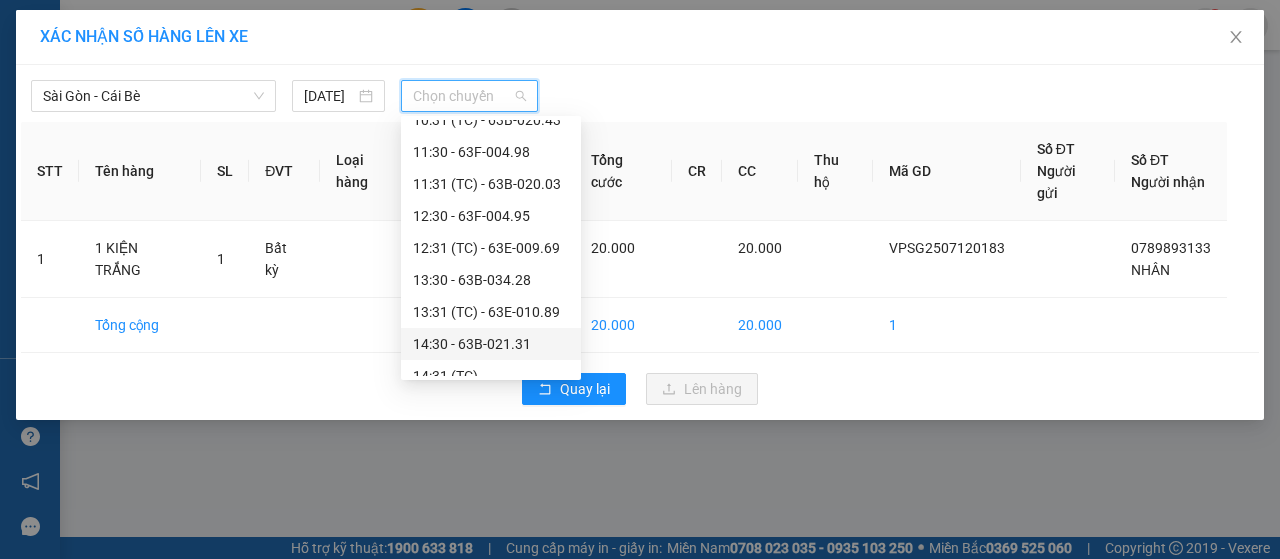 scroll, scrollTop: 600, scrollLeft: 0, axis: vertical 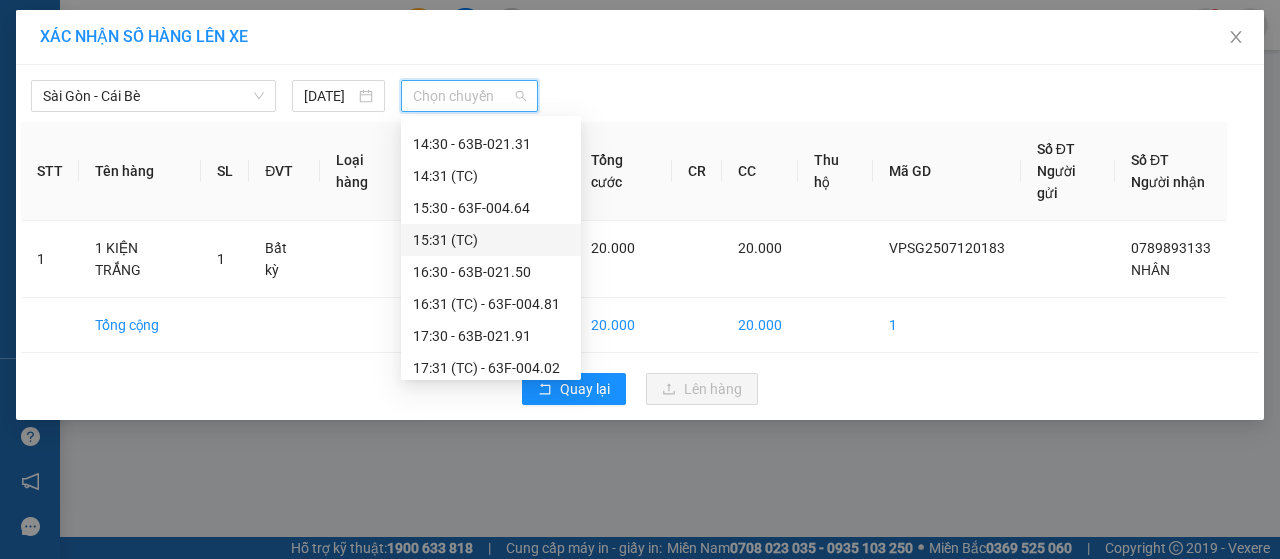 click on "15:31   (TC)" at bounding box center [491, 240] 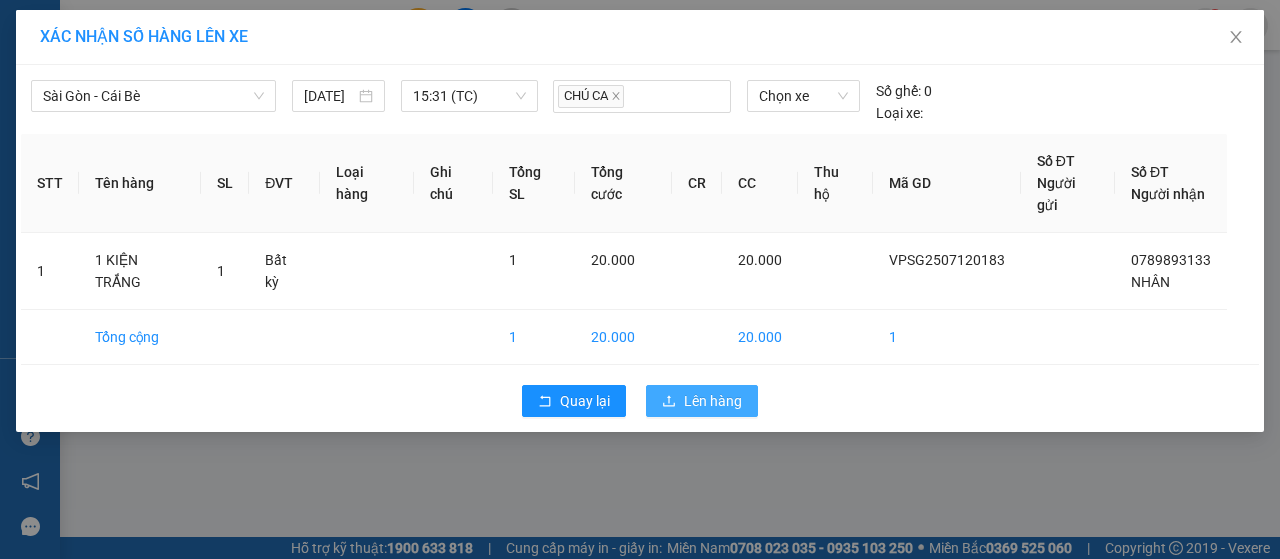click on "Lên hàng" at bounding box center [713, 401] 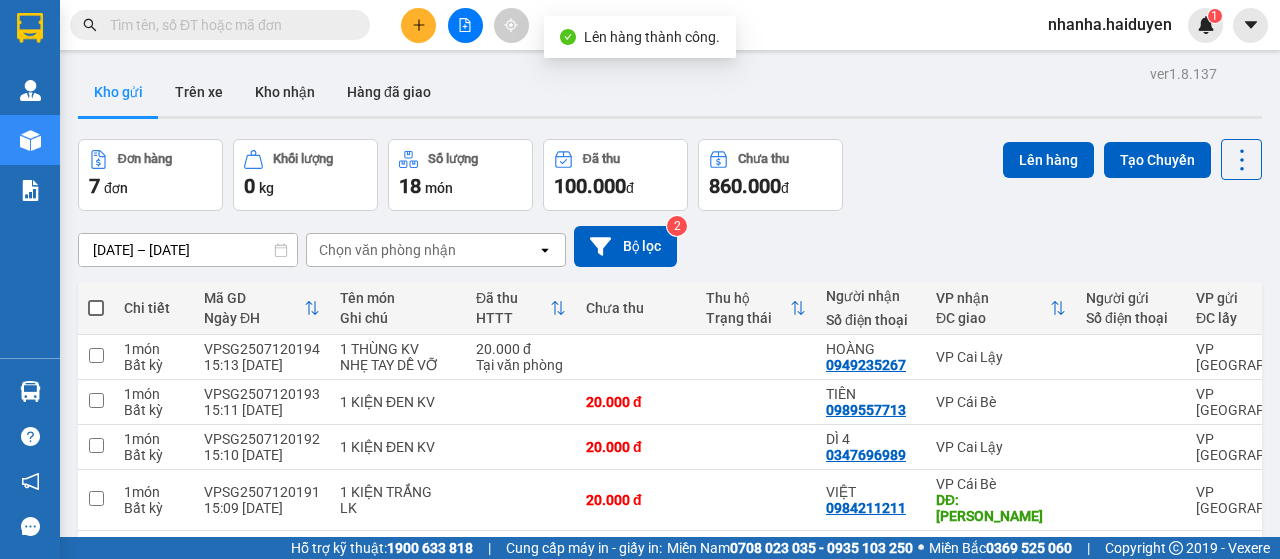 scroll, scrollTop: 220, scrollLeft: 0, axis: vertical 